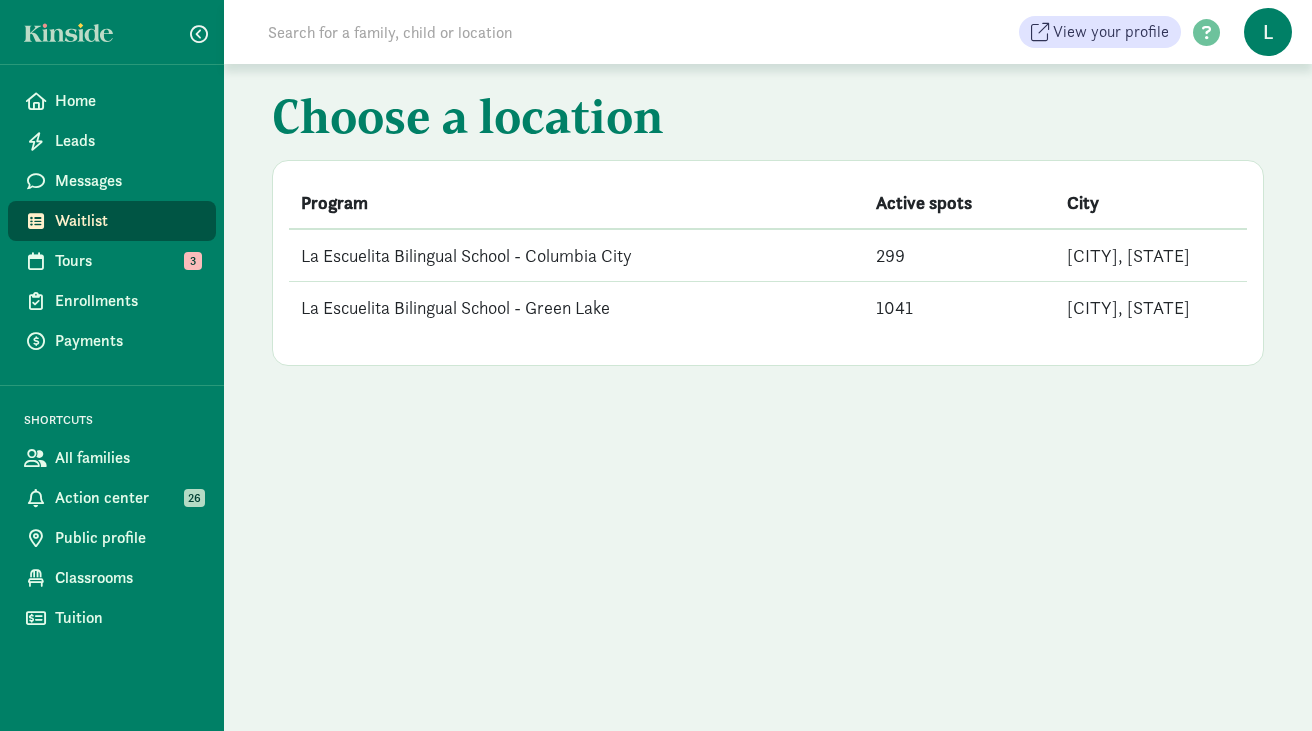 scroll, scrollTop: 0, scrollLeft: 0, axis: both 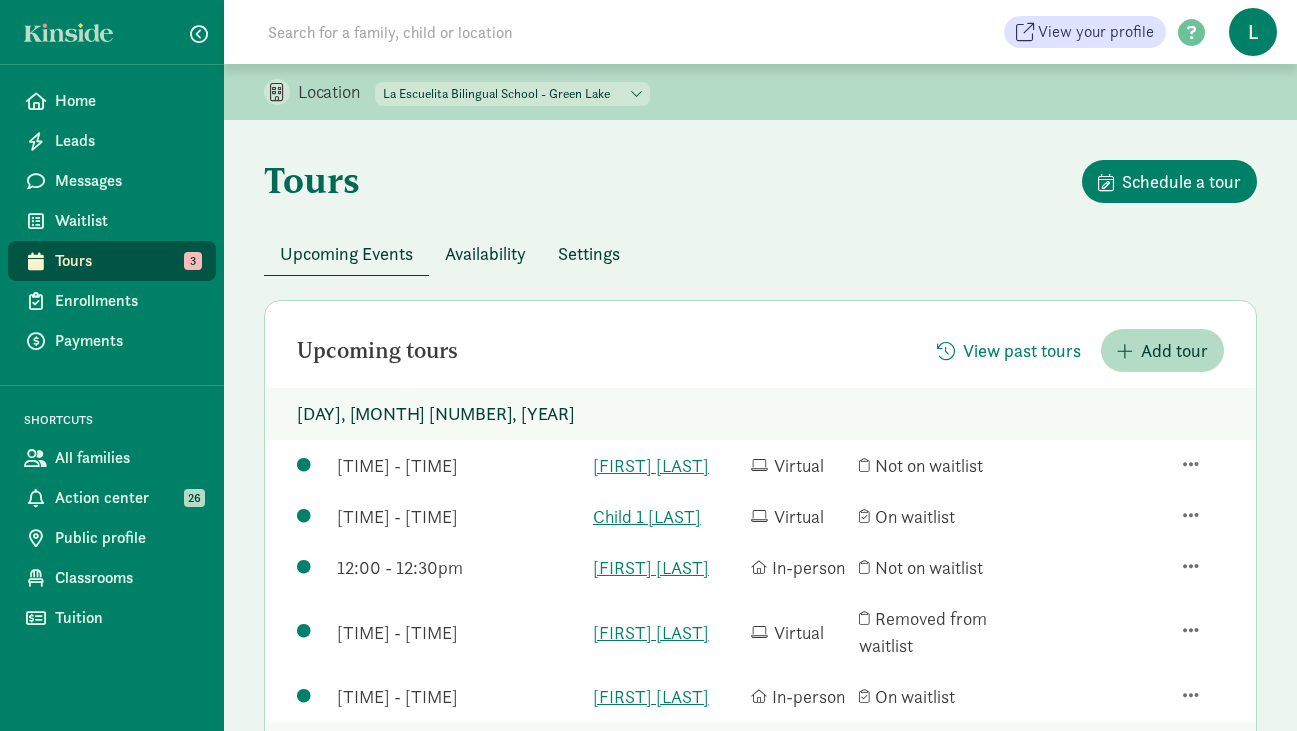 click on "[BRAND] [BRAND] - [CITY] [BRAND] [BRAND] - [CITY]" at bounding box center (512, 94) 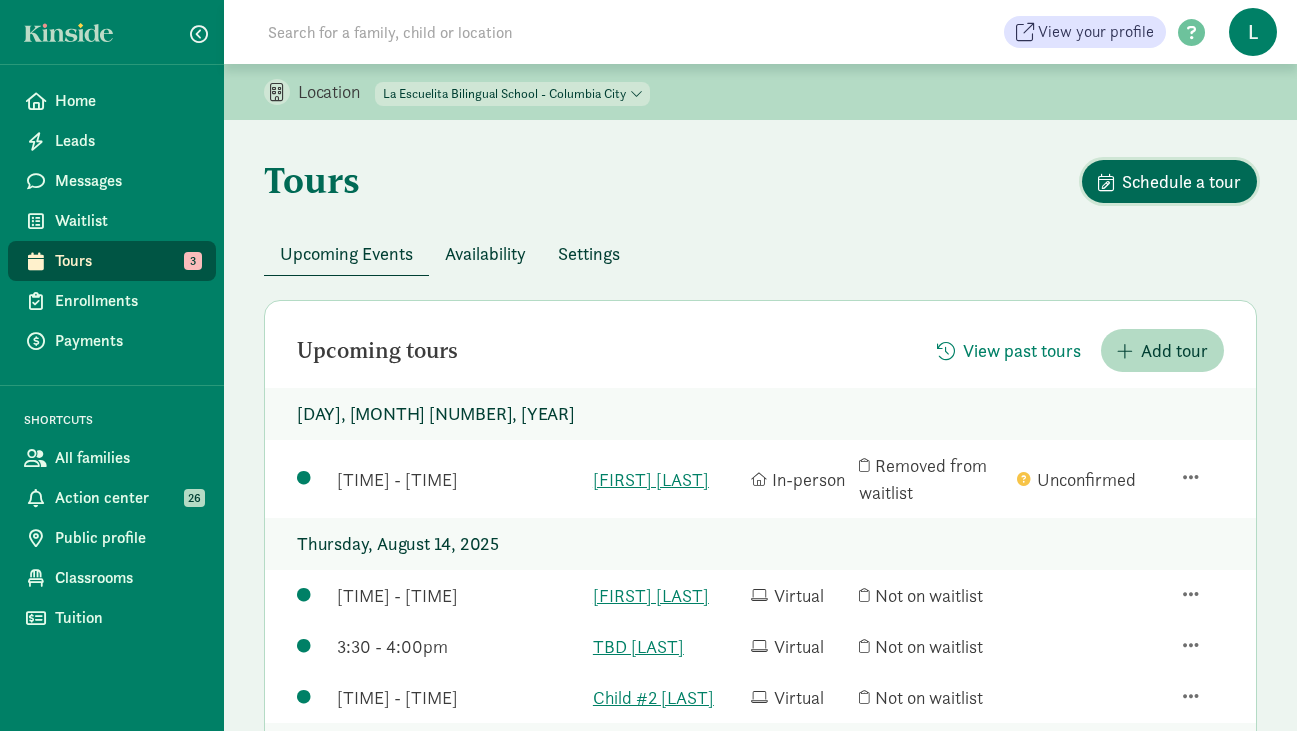 click on "Schedule a tour" at bounding box center (1181, 181) 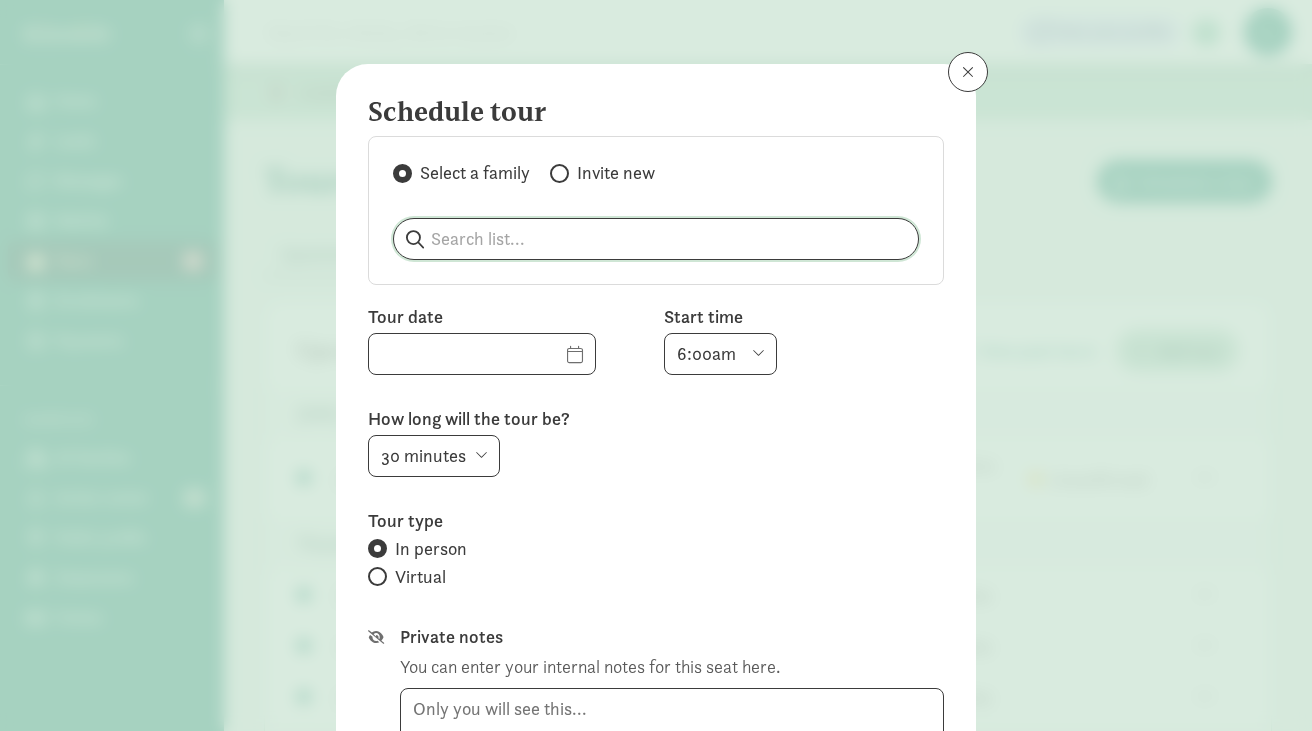 click 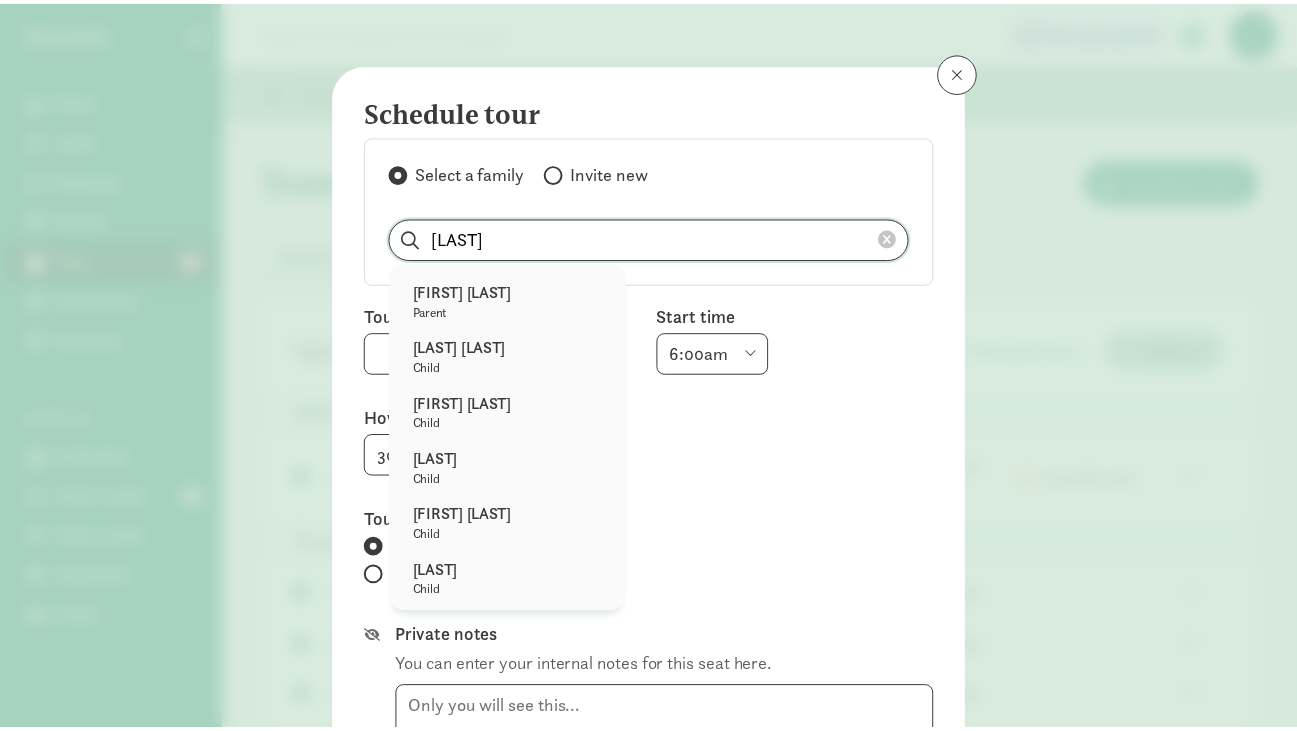scroll, scrollTop: 346, scrollLeft: 0, axis: vertical 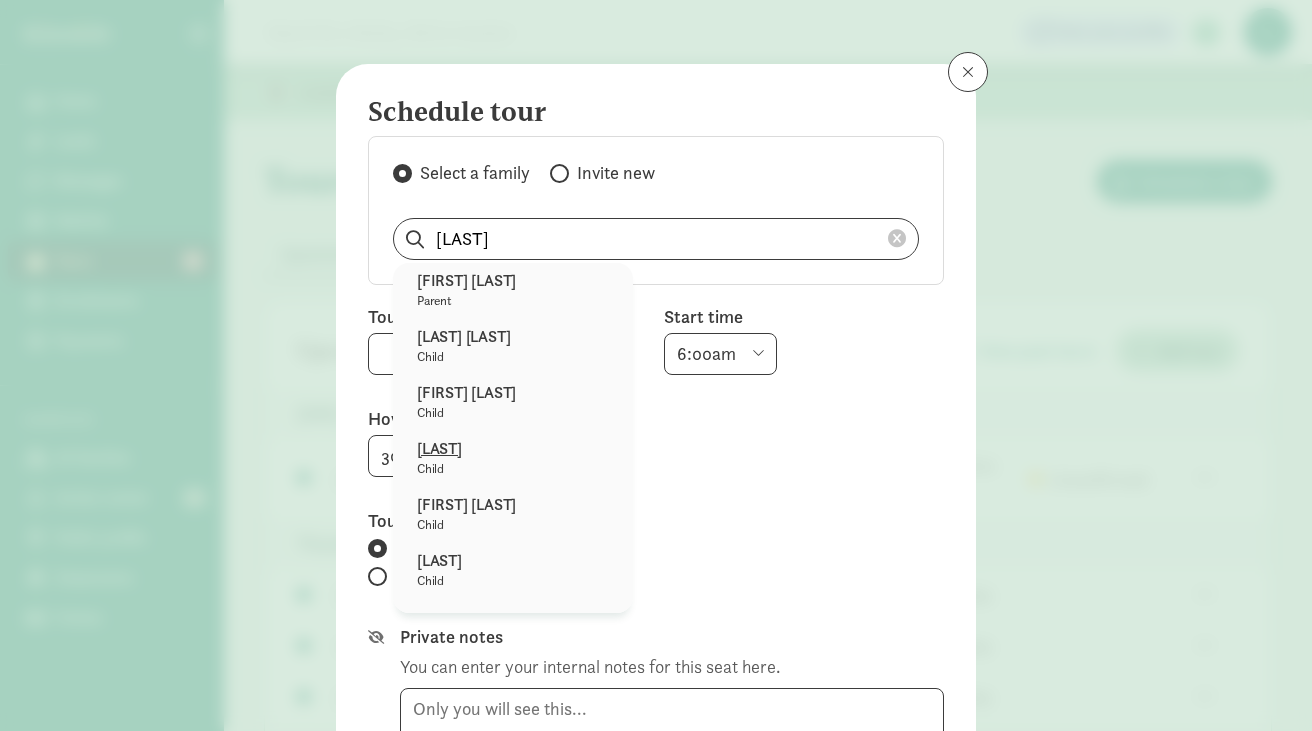 click on "[FIRST] [LAST]" at bounding box center (513, 449) 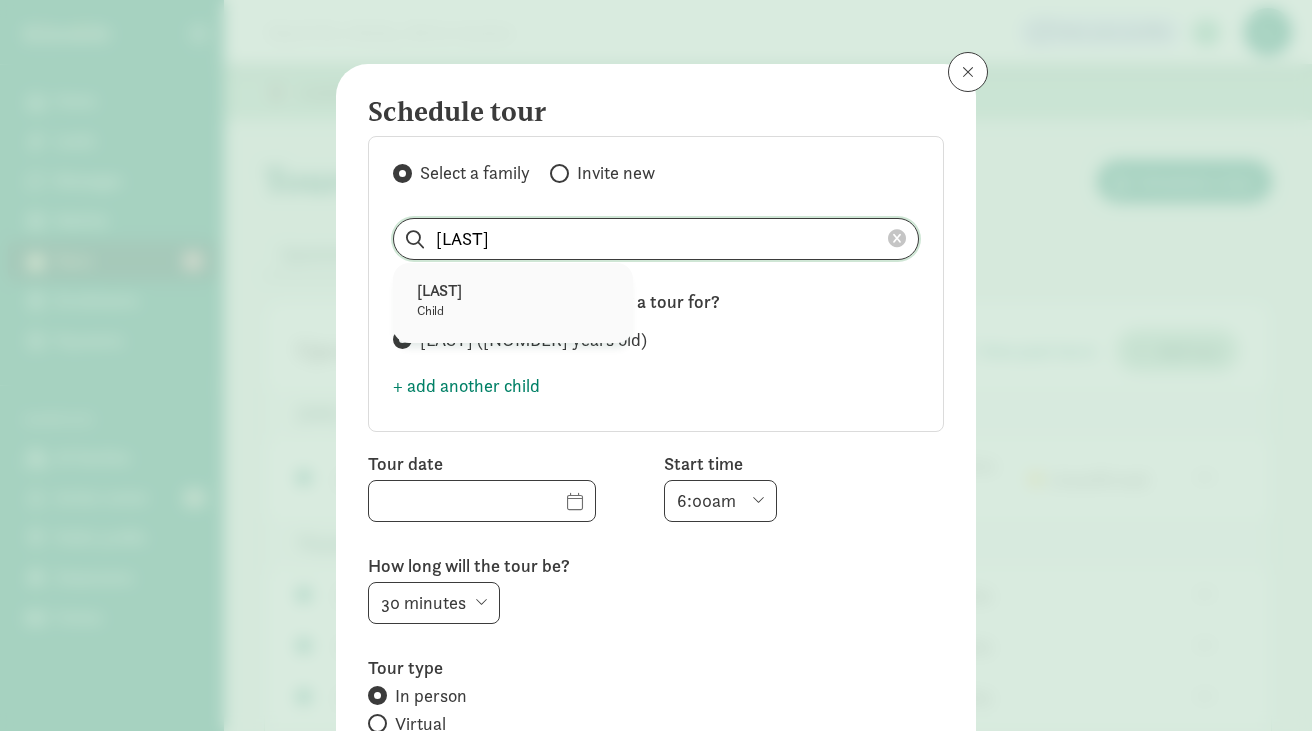 drag, startPoint x: 532, startPoint y: 238, endPoint x: 367, endPoint y: 239, distance: 165.00304 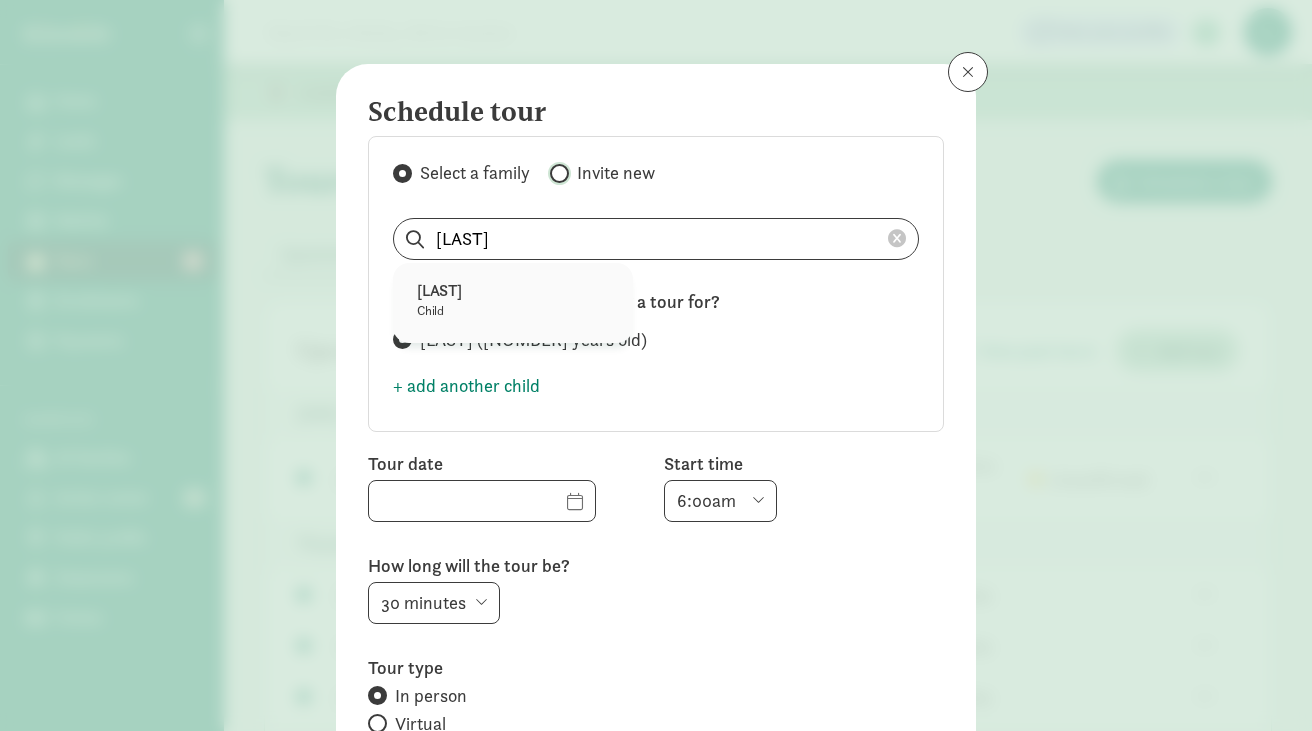 click on "Invite new" at bounding box center (556, 173) 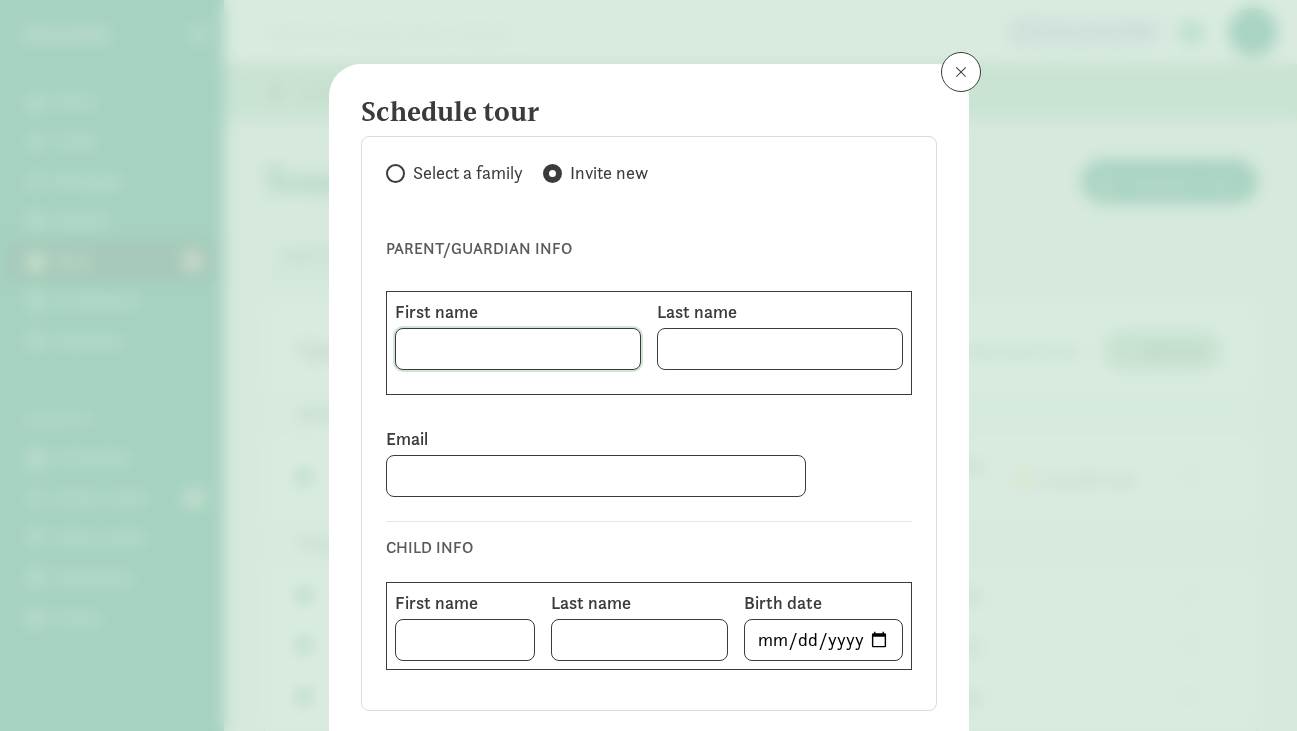 click 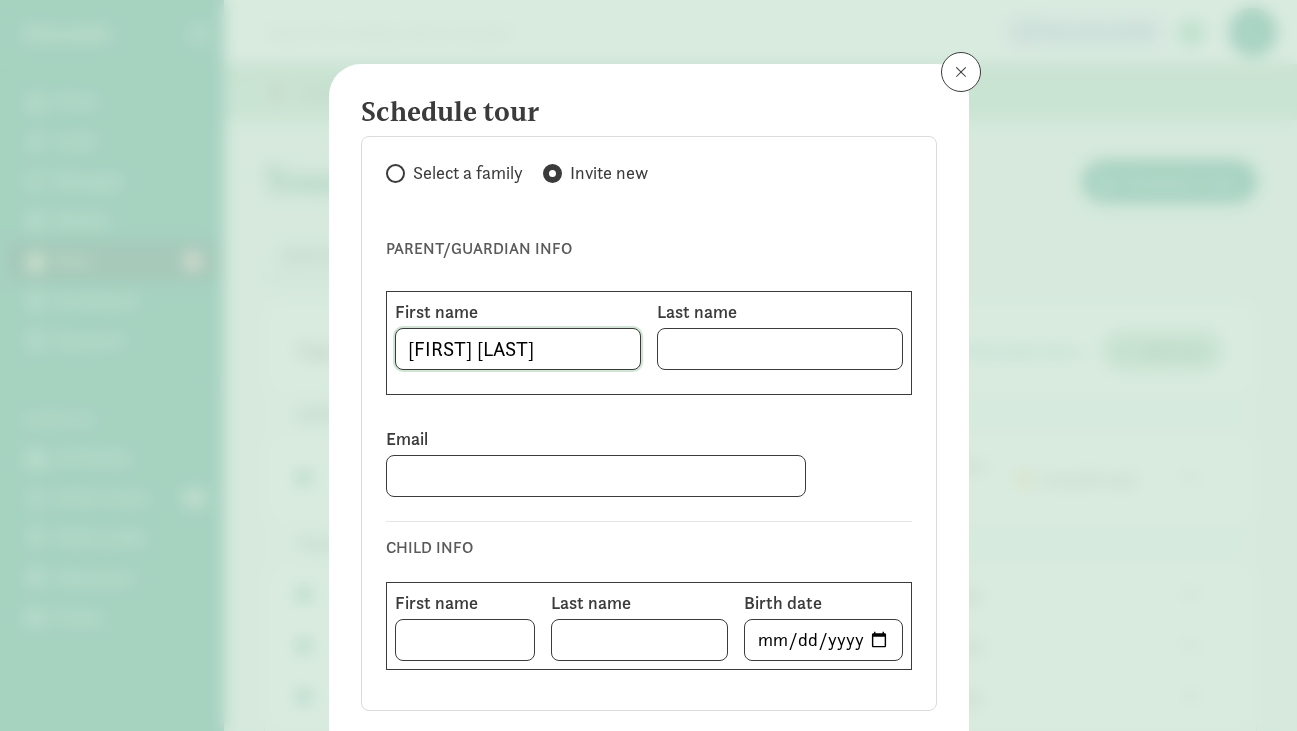 drag, startPoint x: 478, startPoint y: 348, endPoint x: 524, endPoint y: 349, distance: 46.010868 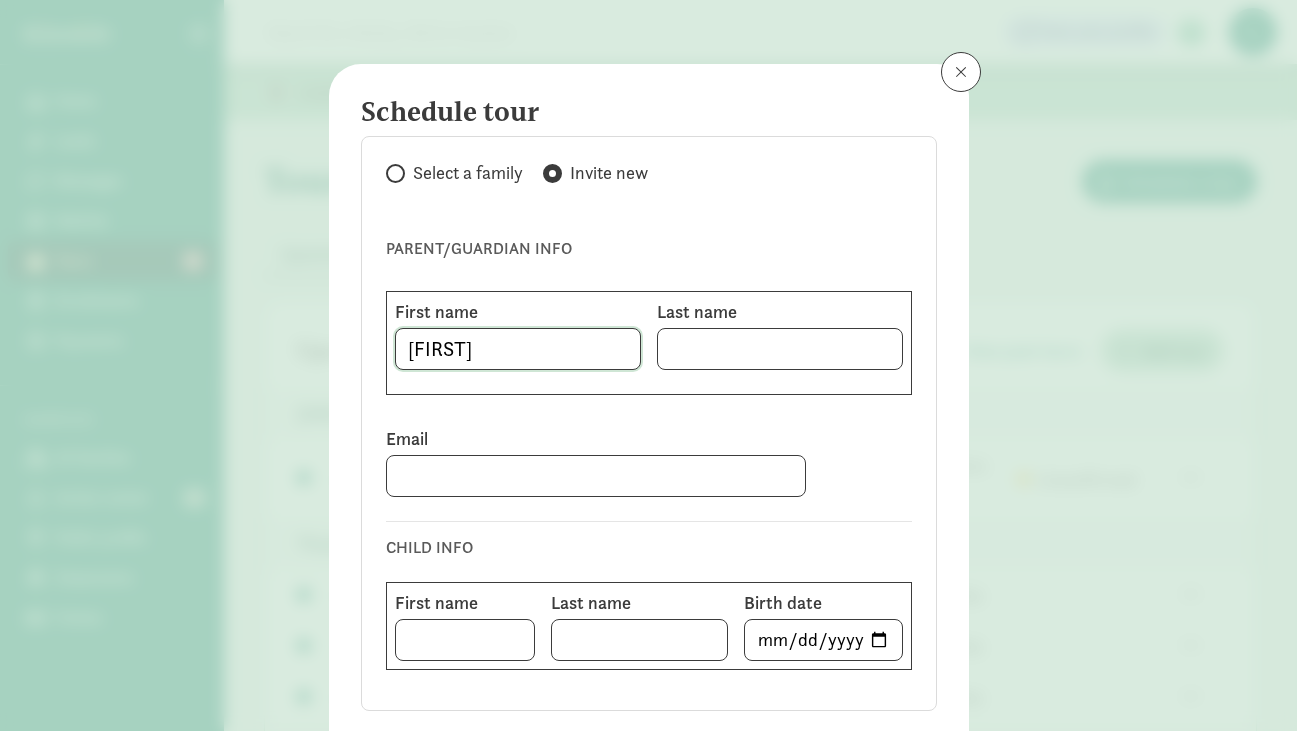 type on "Brandon" 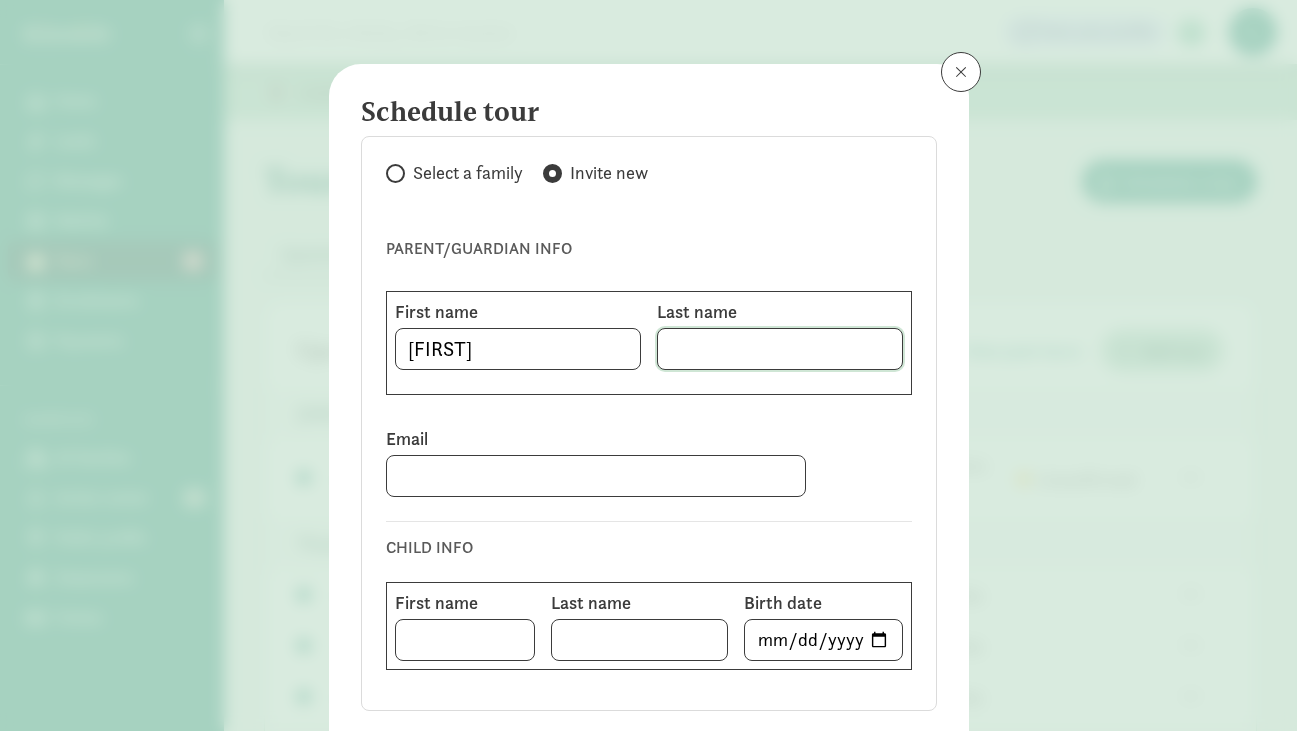 click 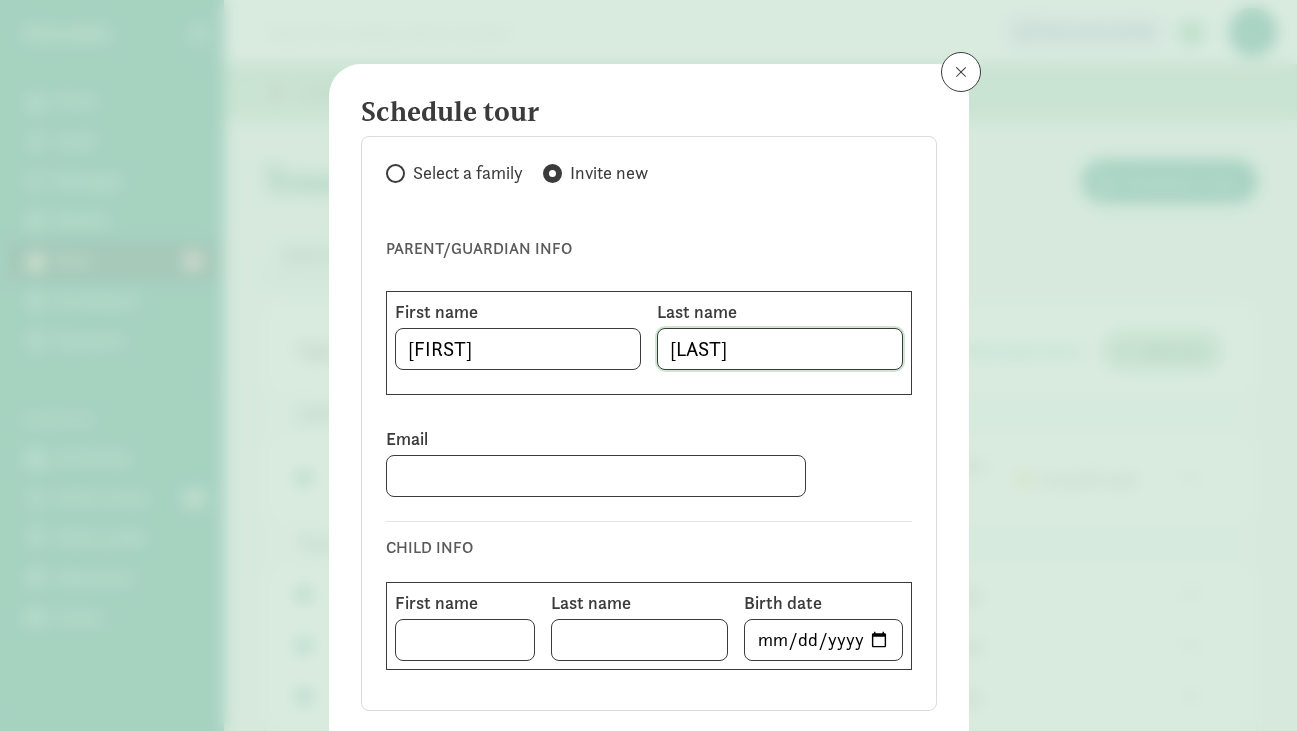 type on "Houk" 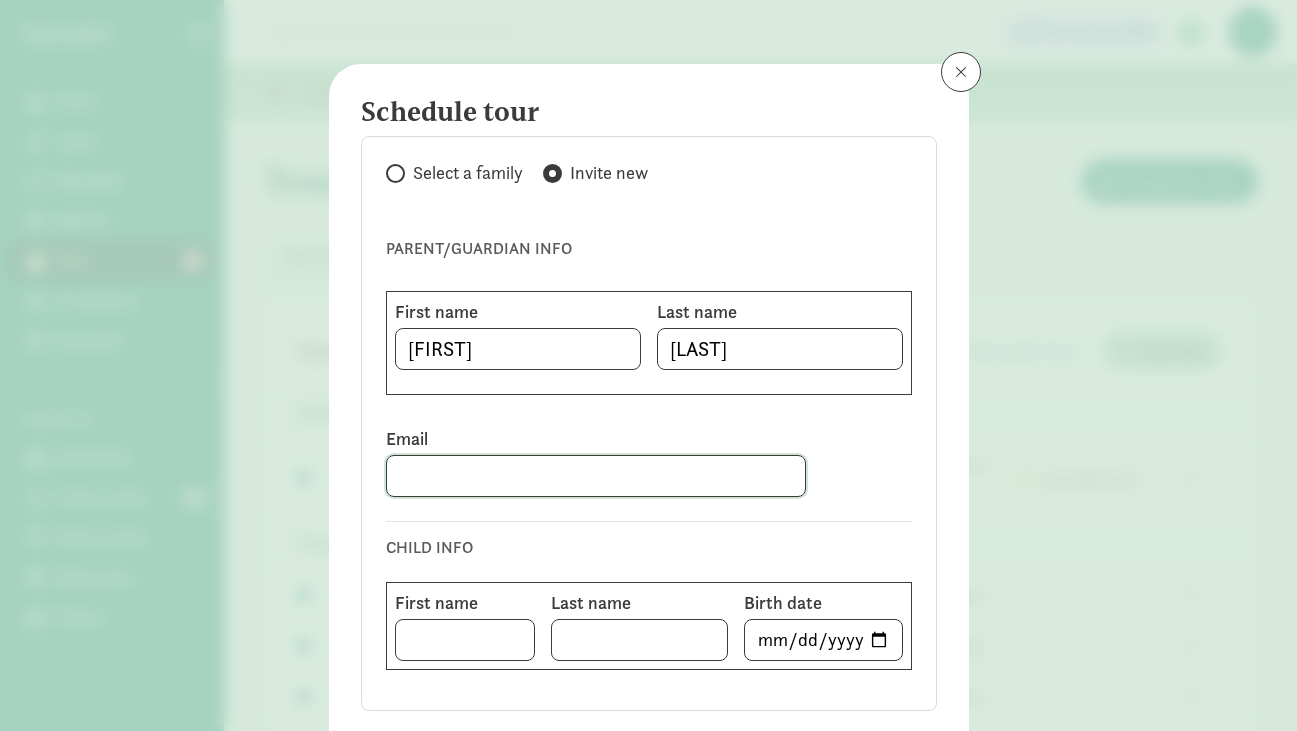 click 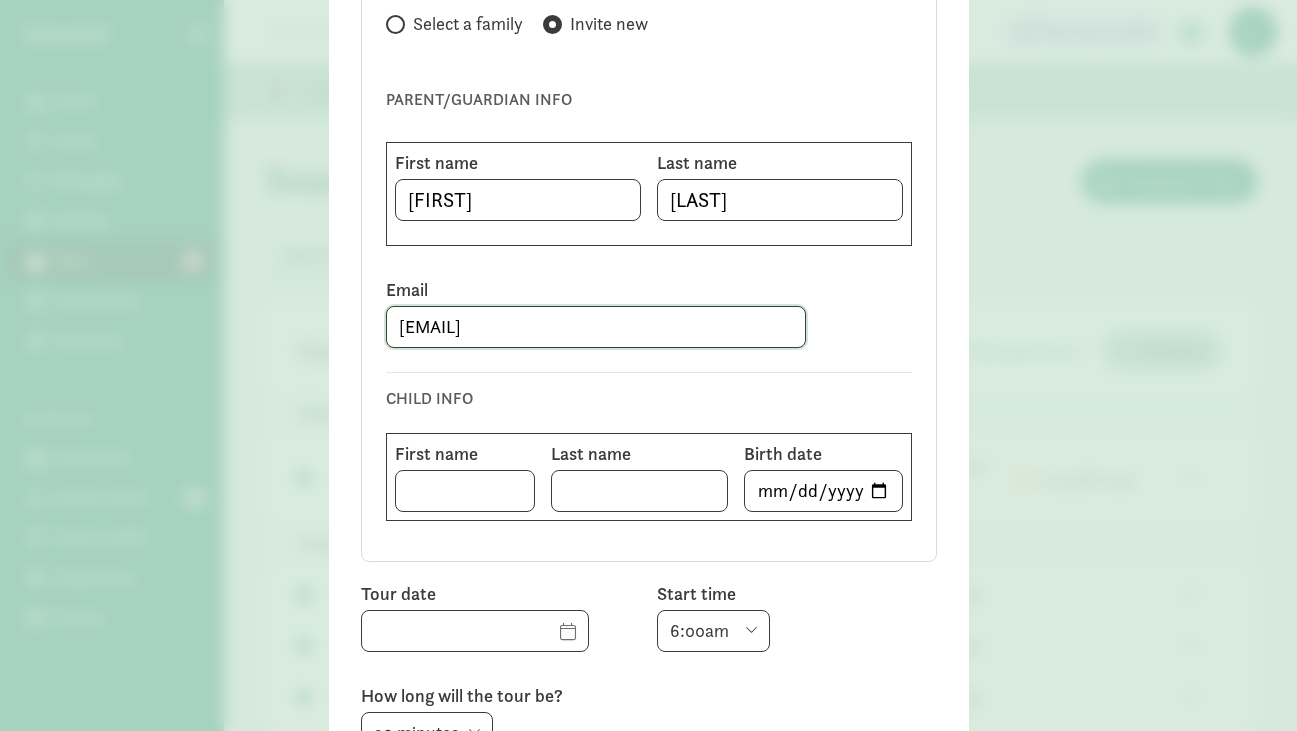 scroll, scrollTop: 174, scrollLeft: 0, axis: vertical 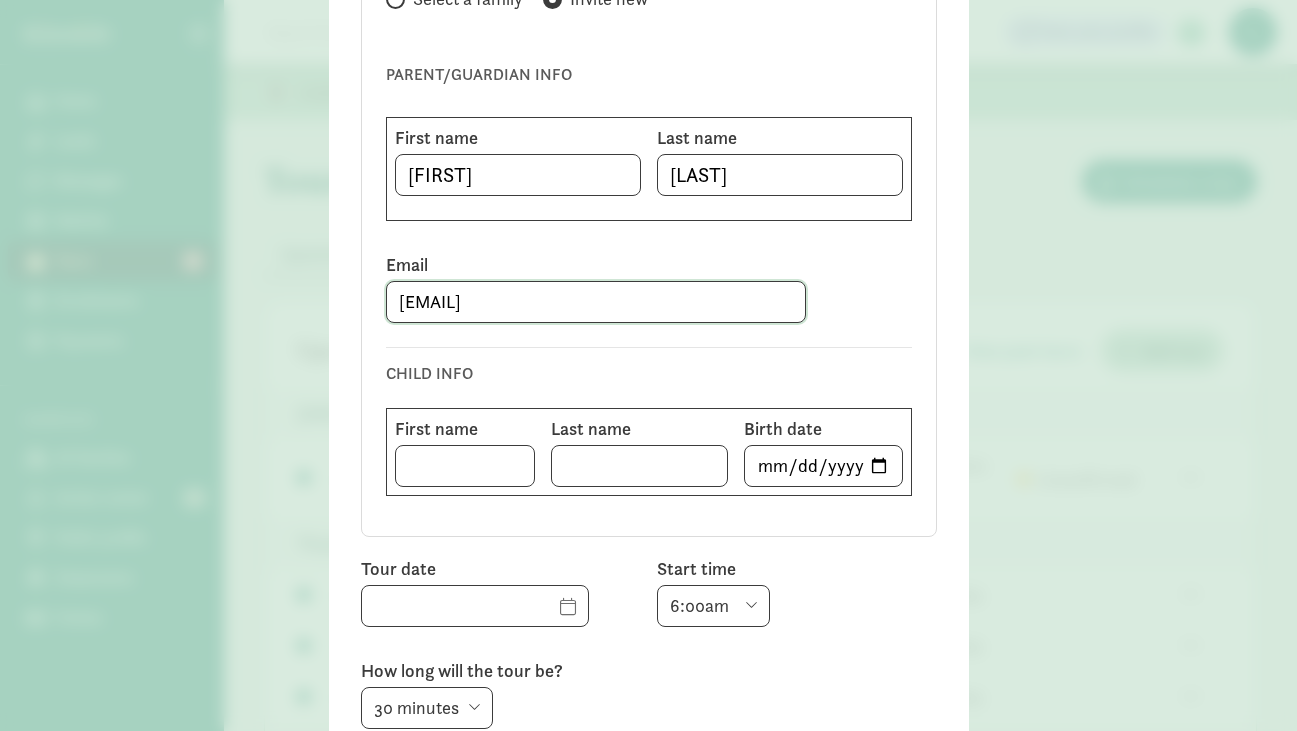 type on "brandon.houk@gmail.com" 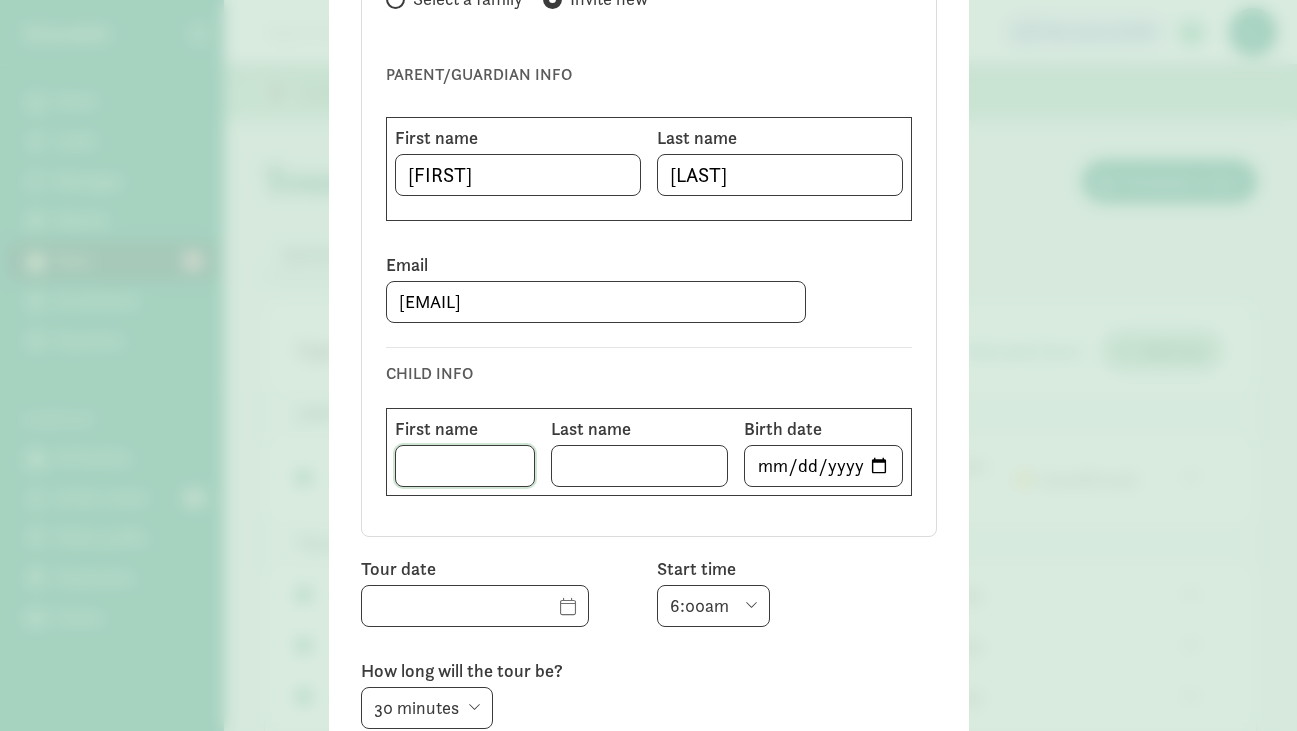 click 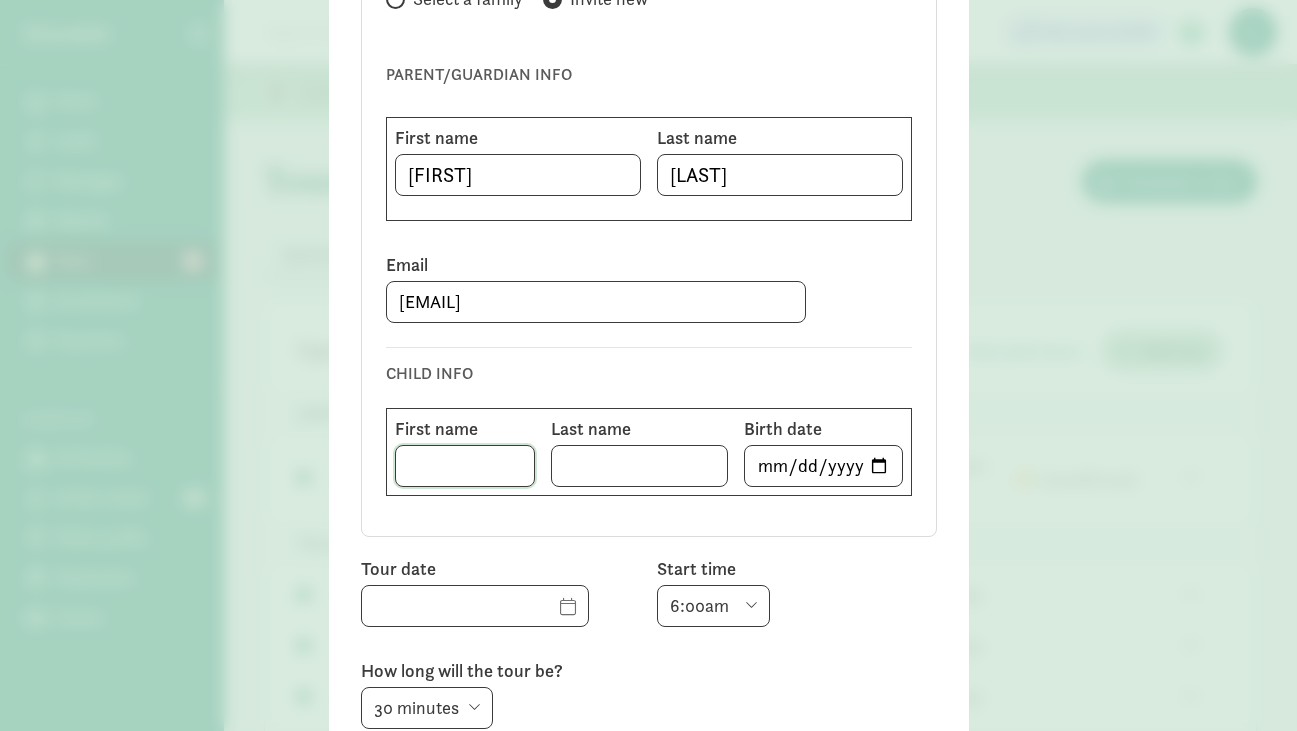 paste on "[FIRST] [LAST]" 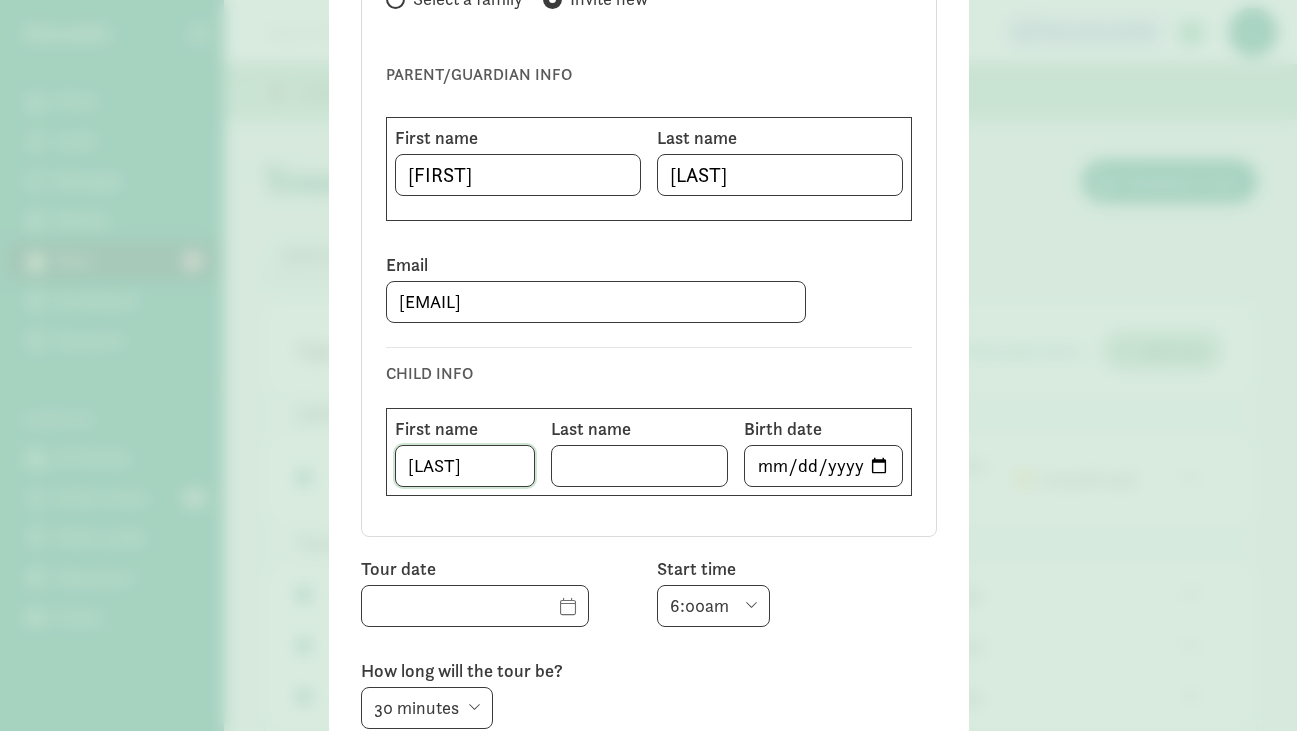 drag, startPoint x: 463, startPoint y: 461, endPoint x: 510, endPoint y: 461, distance: 47 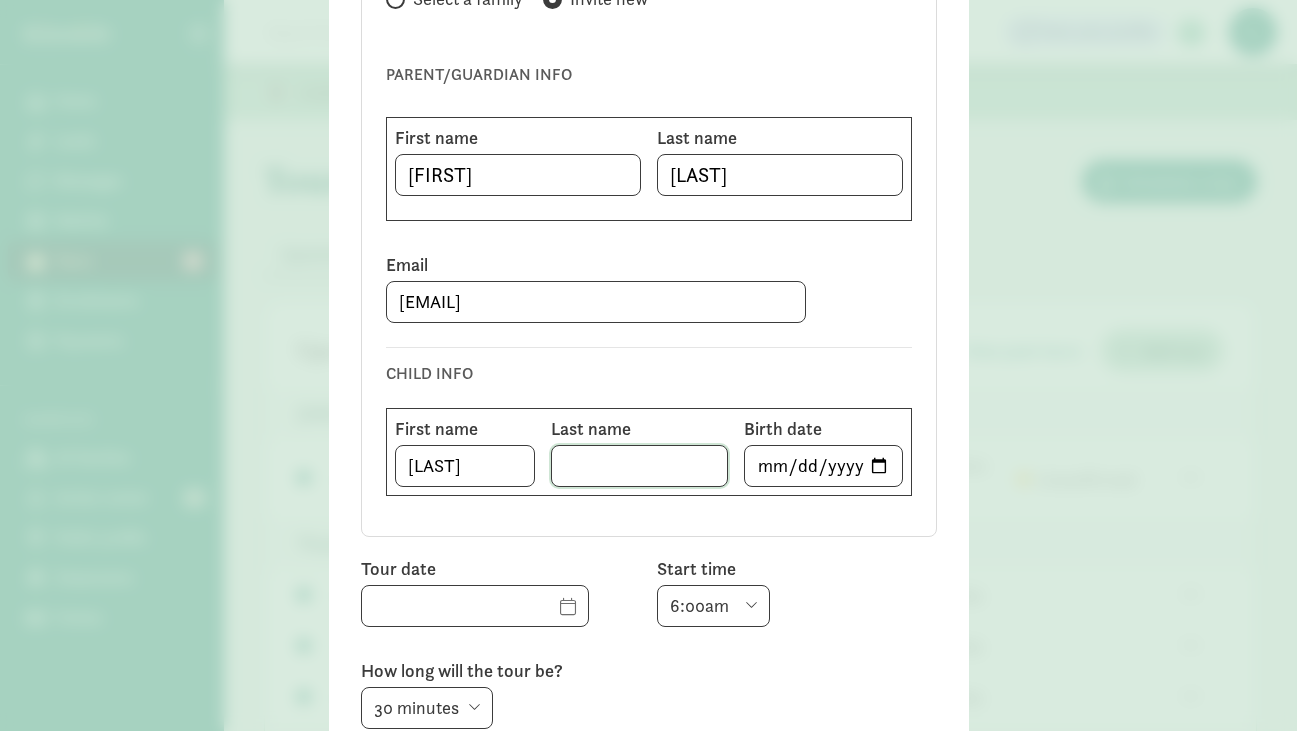 click 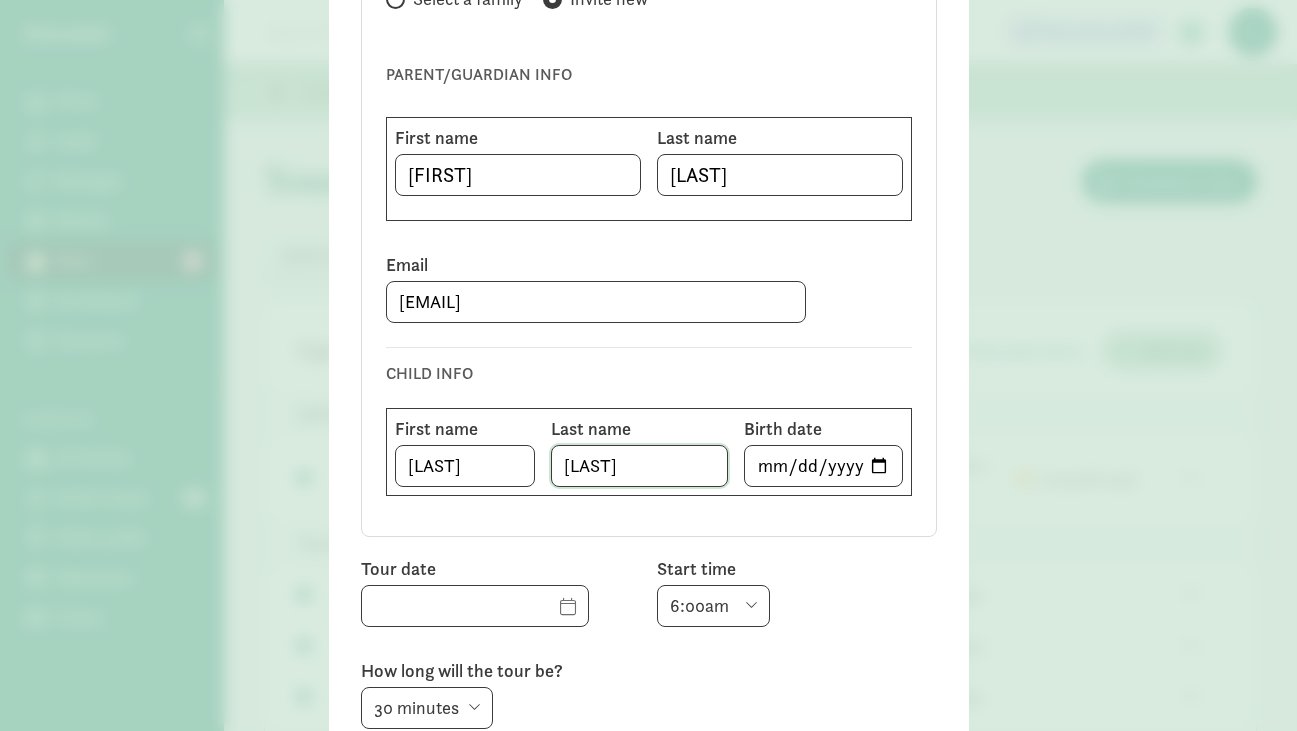 type on "Houk" 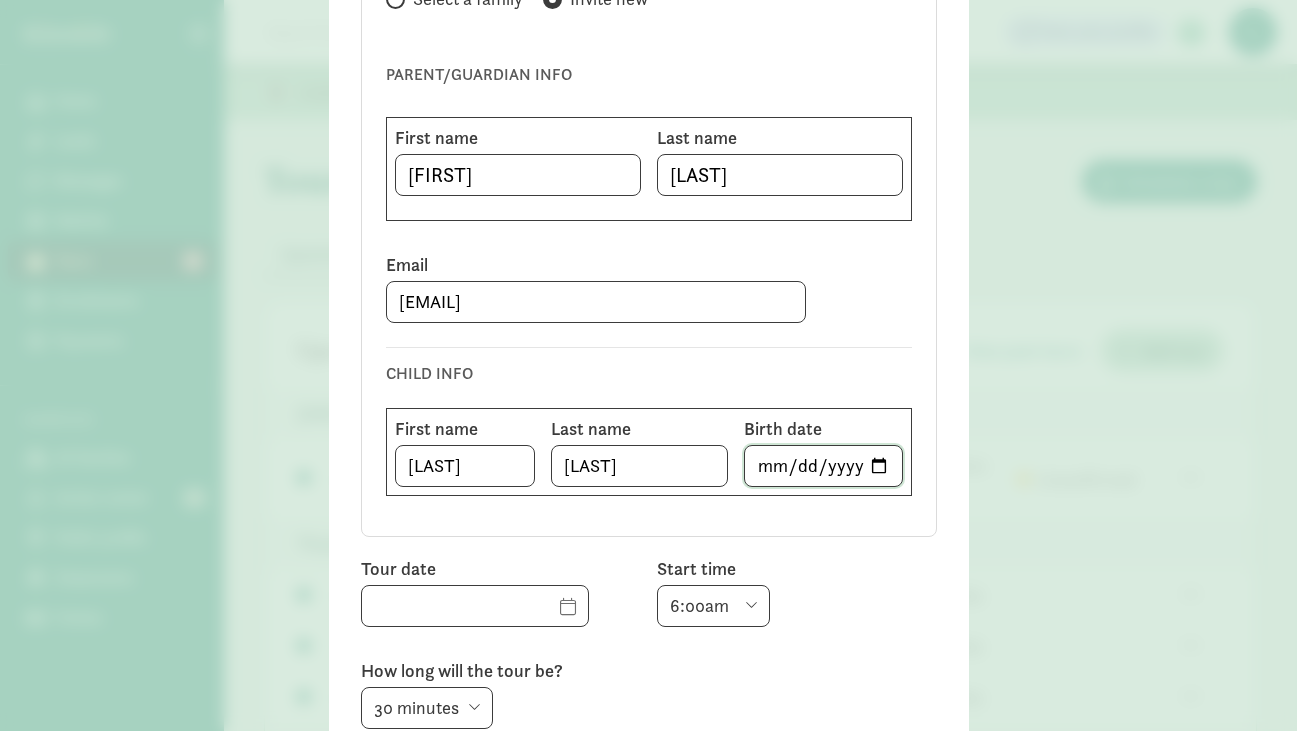 click 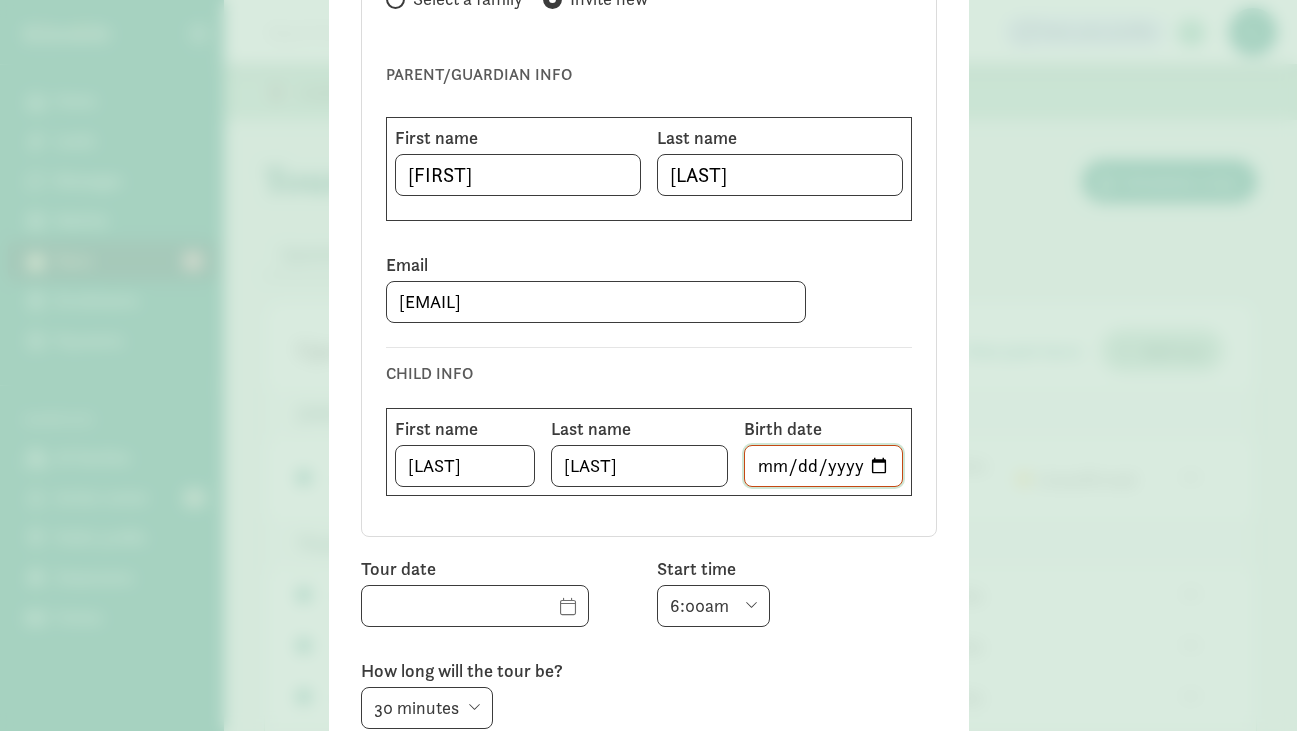 type on "2023-03-22" 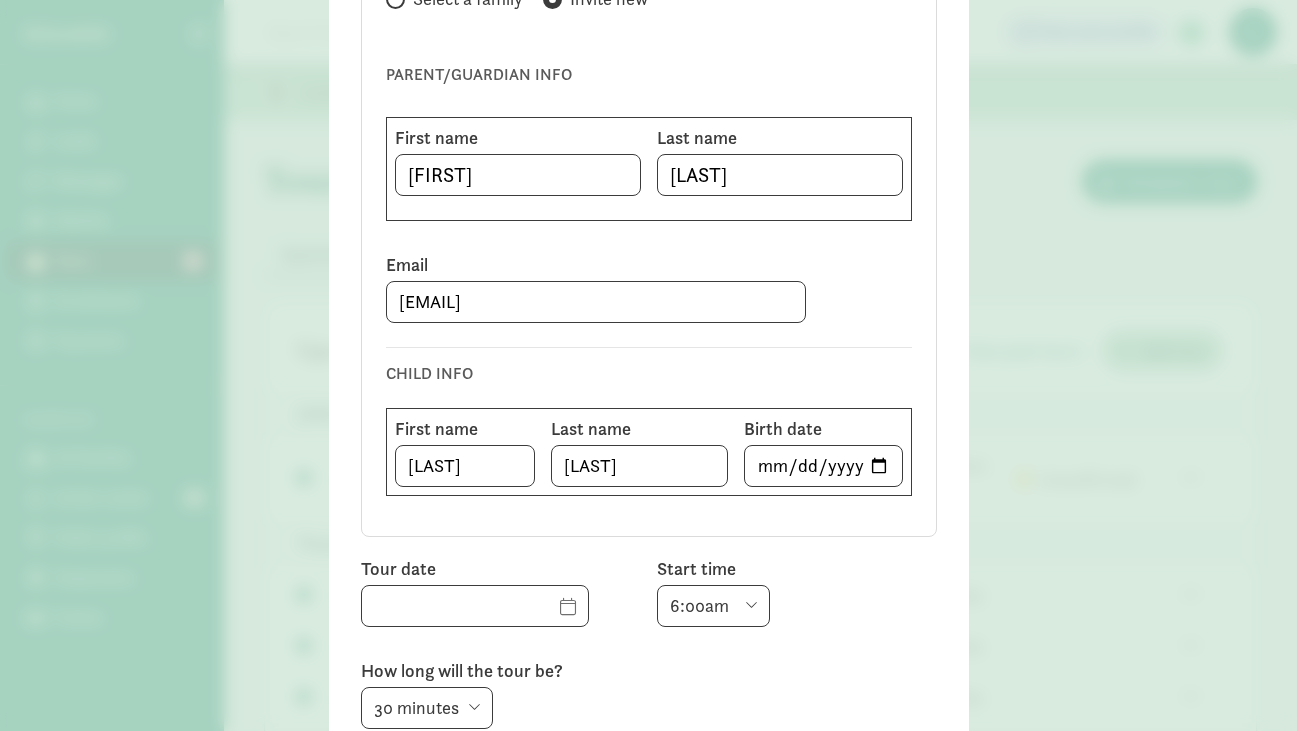 click on "Select a family
Invite new
PARENT/GUARDIAN INFO     First name        Brandon       Last name        Houk       Email        brandon.houk@gmail.com         CHILD INFO     First name        Jackson       Last name        Houk       Birth date        2023-03-22" at bounding box center (649, 249) 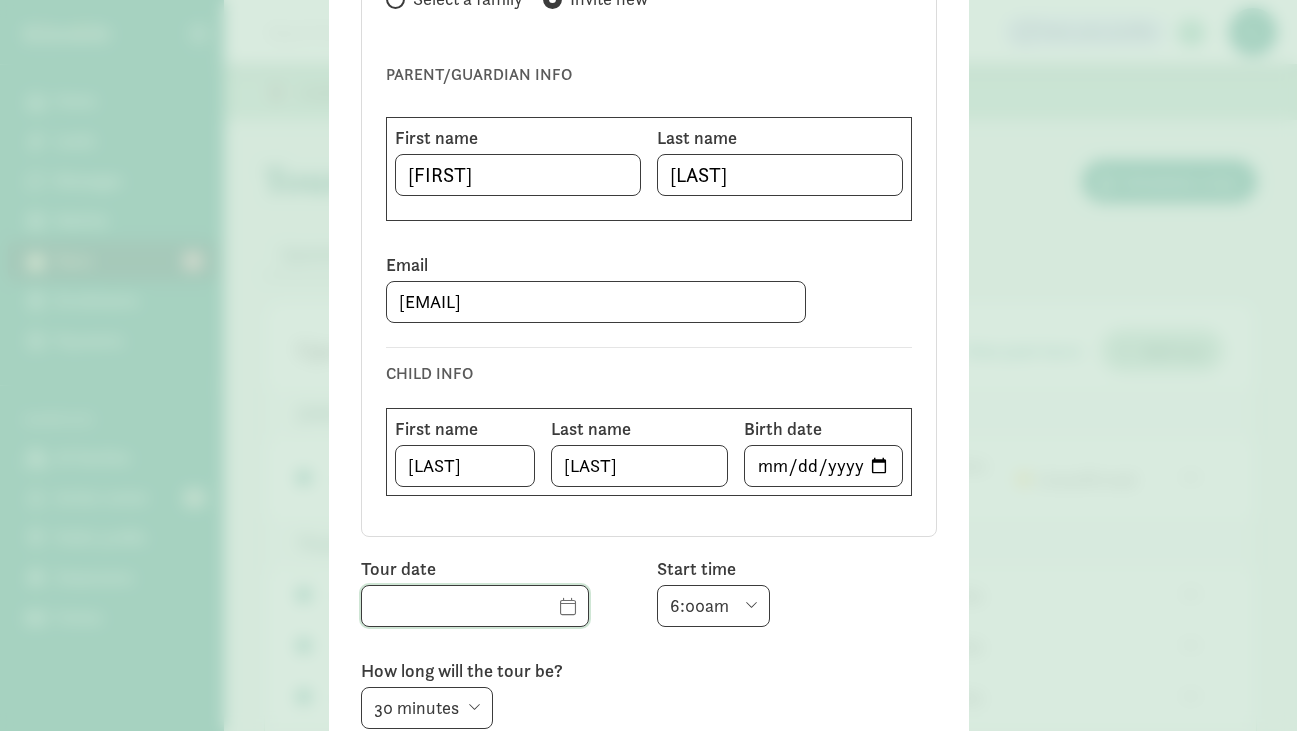 click 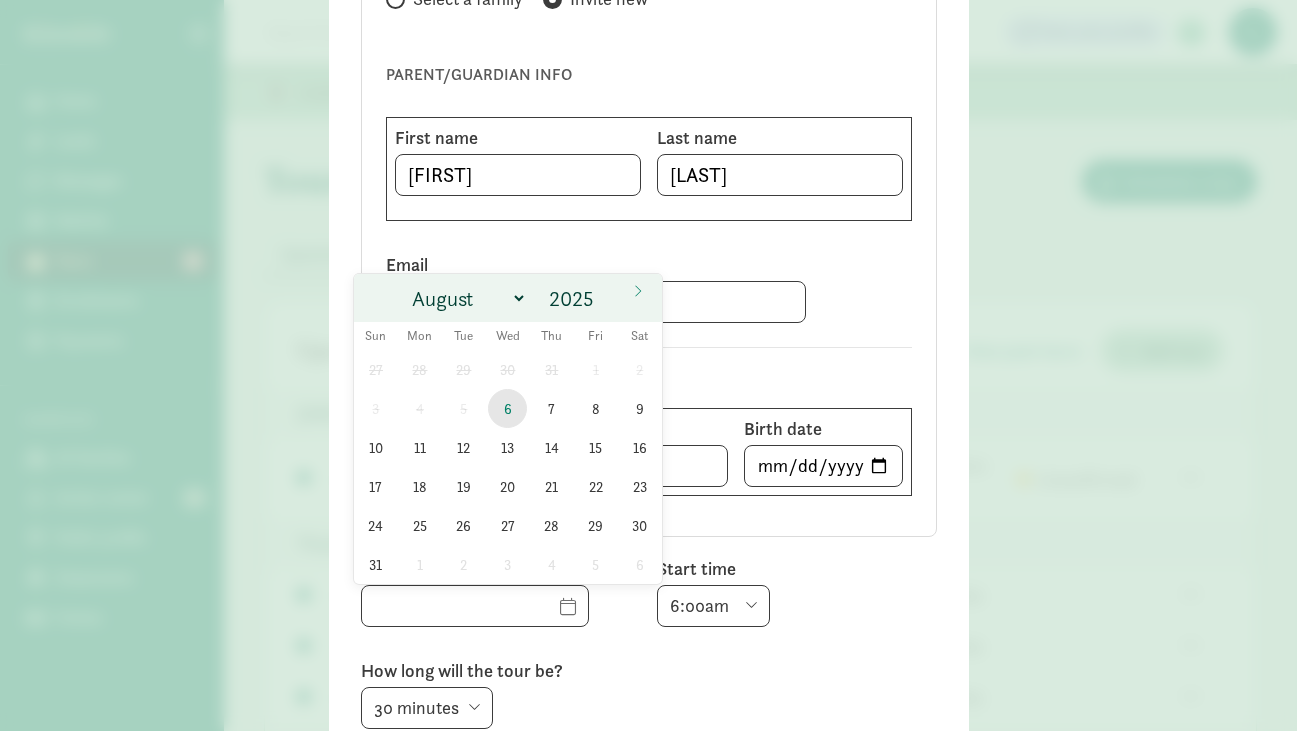 click on "6" at bounding box center (507, 408) 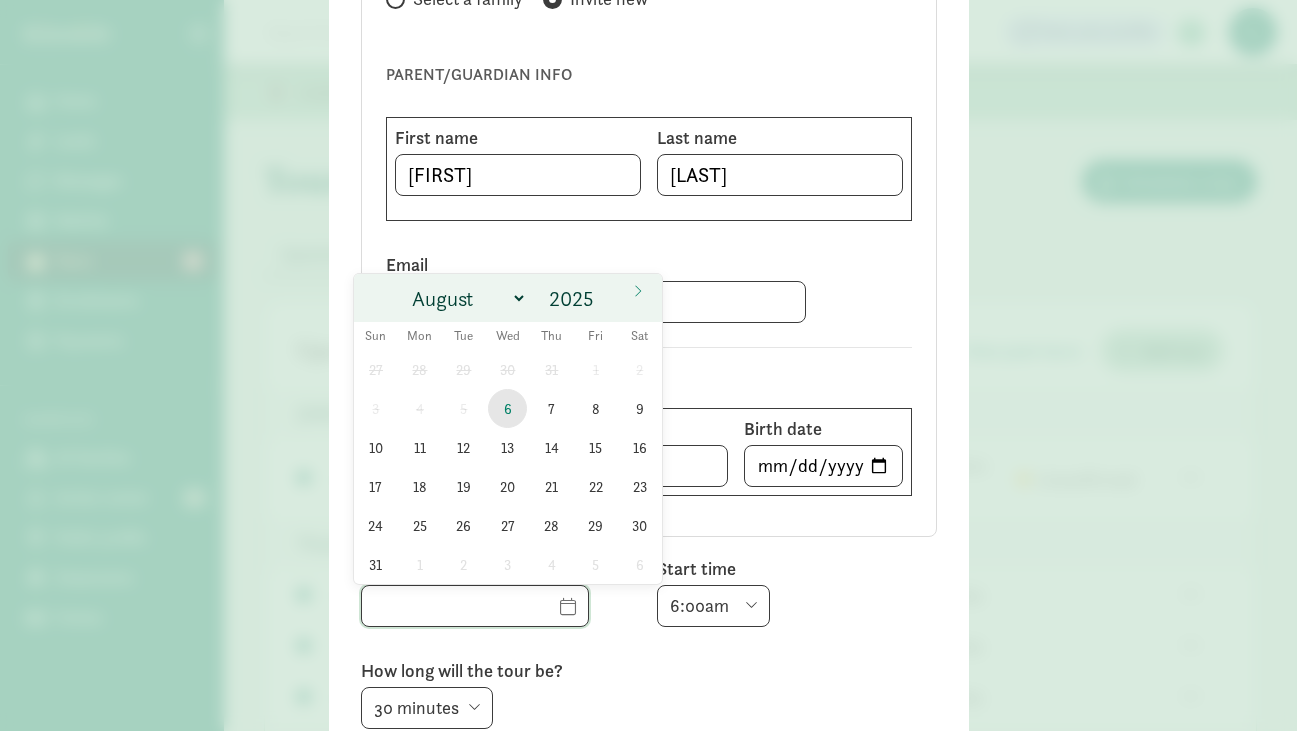type on "08/06/2025" 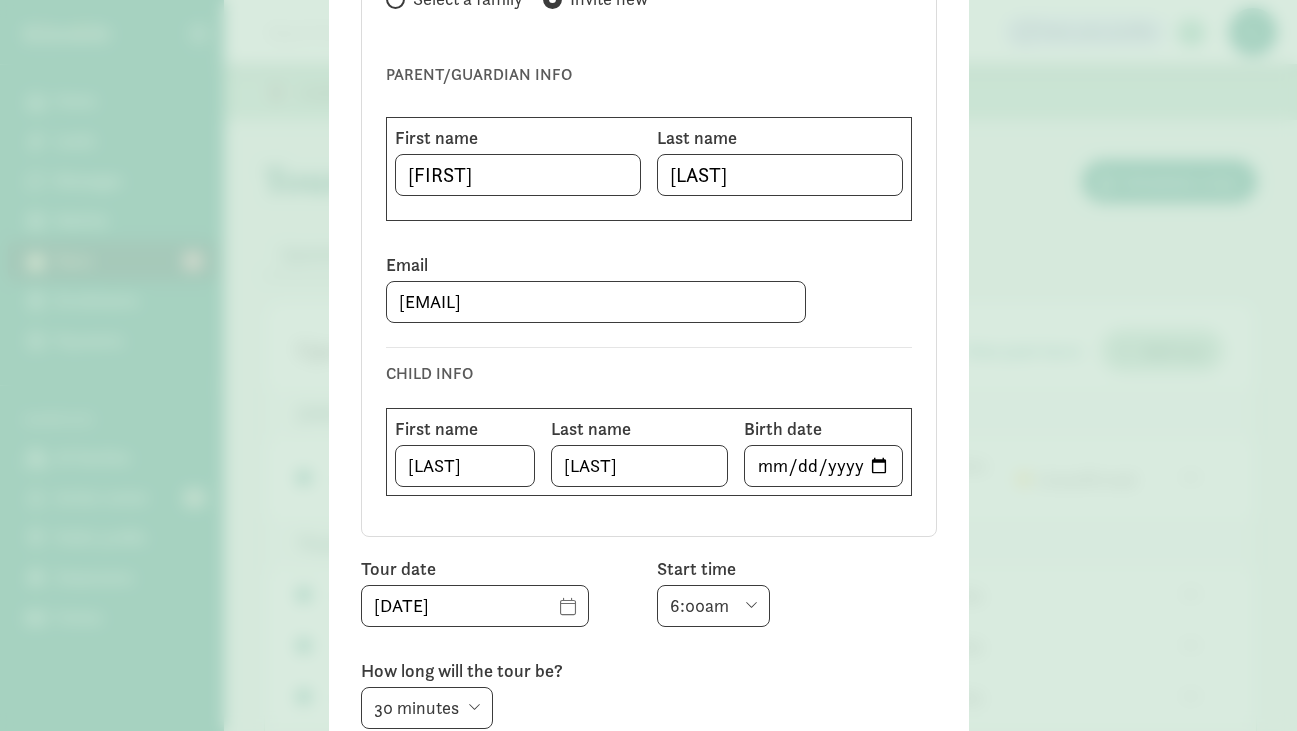 click on "6:00am 6:30am 7:00am 7:30am 8:00am 8:30am 9:00am 9:30am 10:00am 10:30am 11:00am 11:30am 12:00pm 12:30pm 1:00pm 1:30pm 2:00pm 2:30pm 3:00pm 3:30pm 4:00pm 4:30pm 5:00pm 5:30pm 6:00pm 6:30pm 7:00pm" at bounding box center [713, 606] 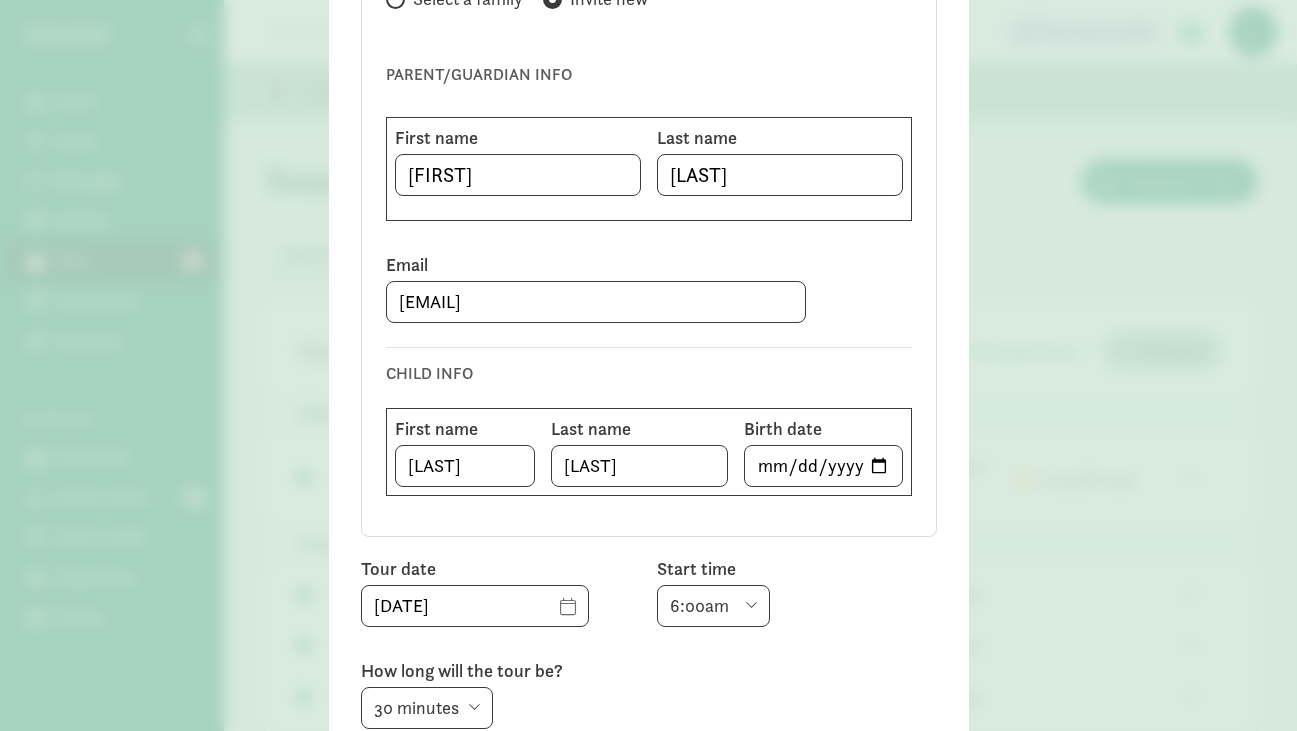 select on "3:30pm" 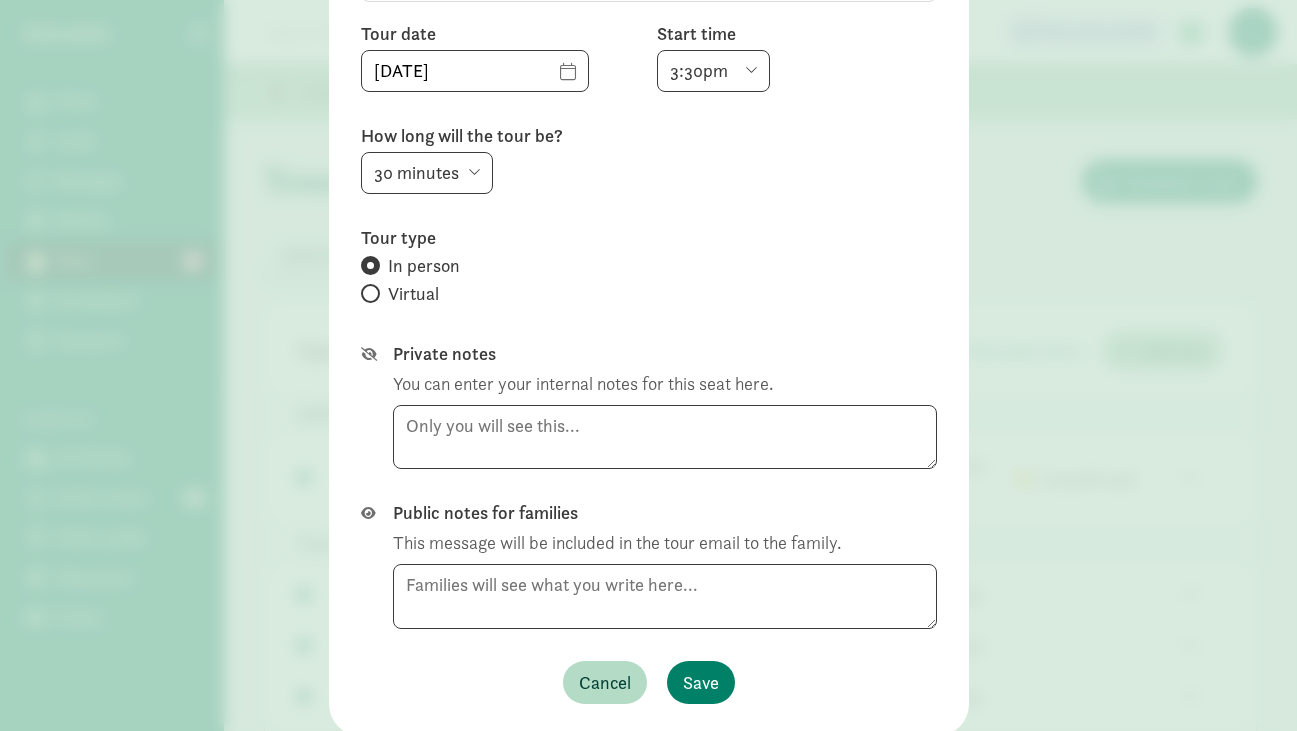 scroll, scrollTop: 778, scrollLeft: 0, axis: vertical 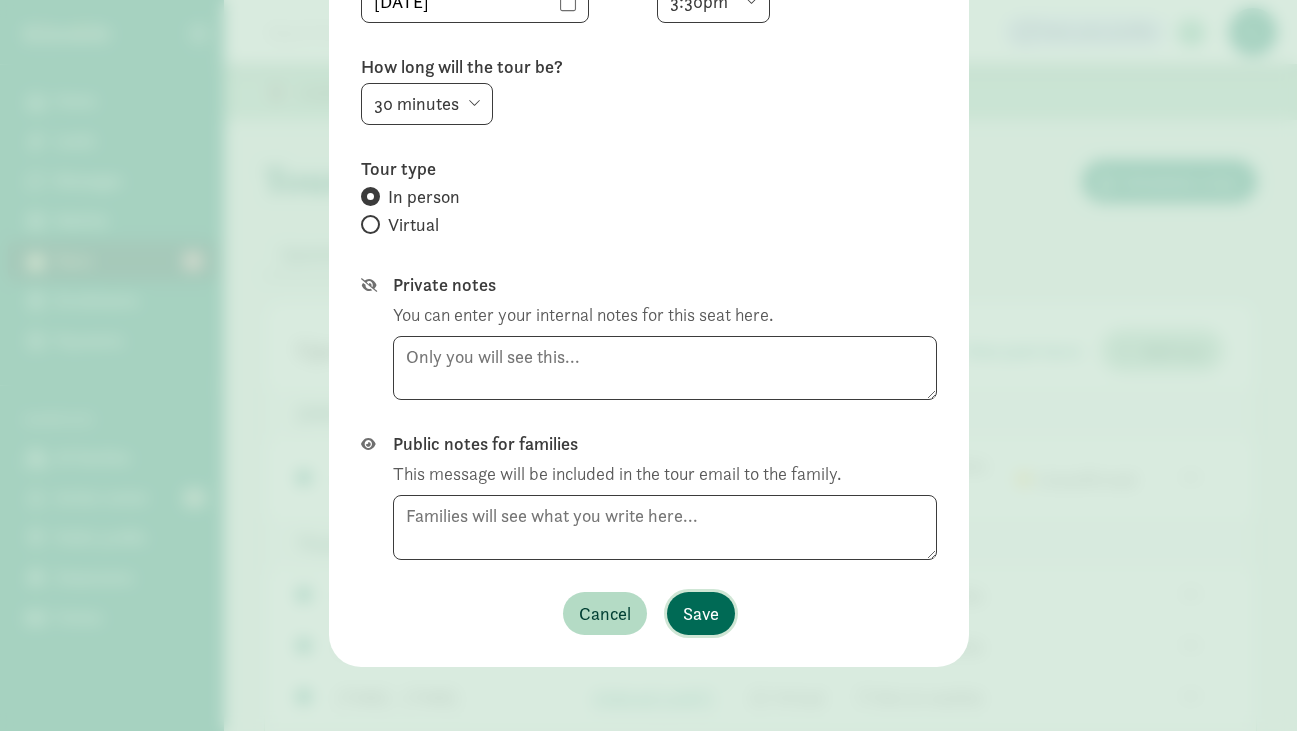 click on "Save" at bounding box center (701, 613) 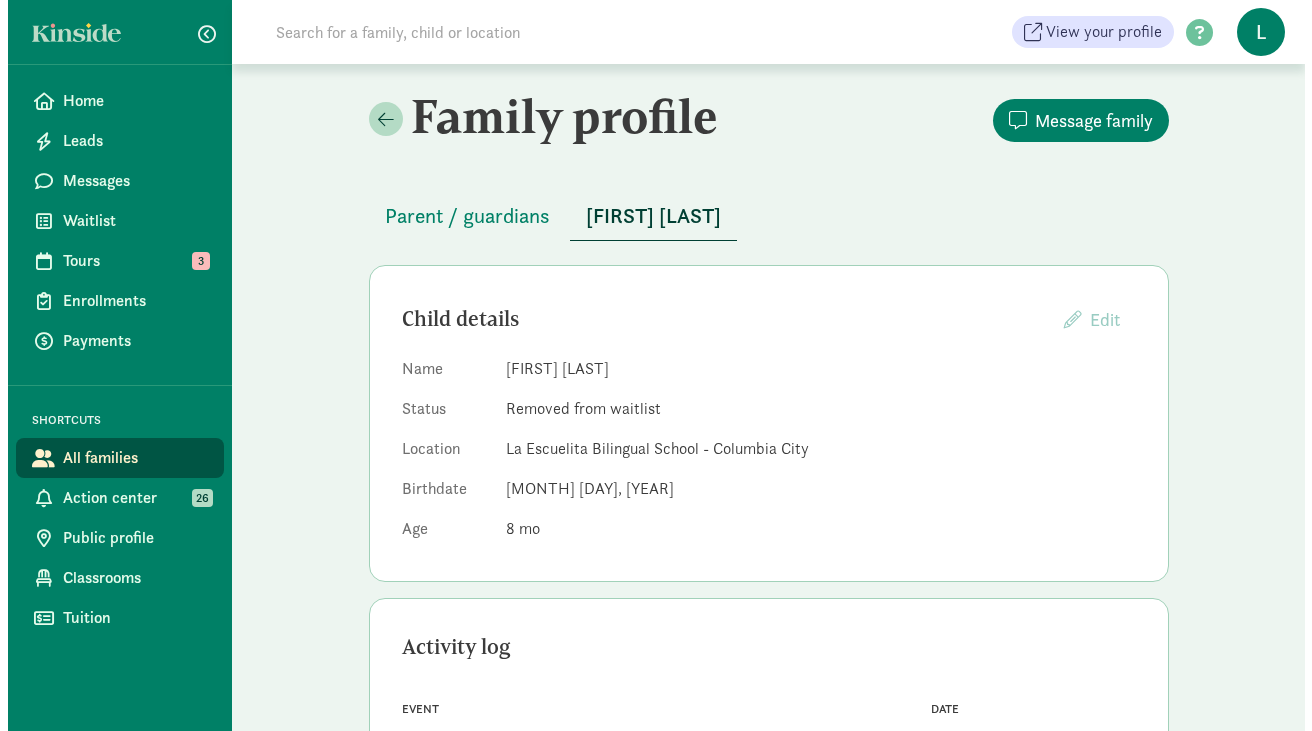 scroll, scrollTop: 0, scrollLeft: 0, axis: both 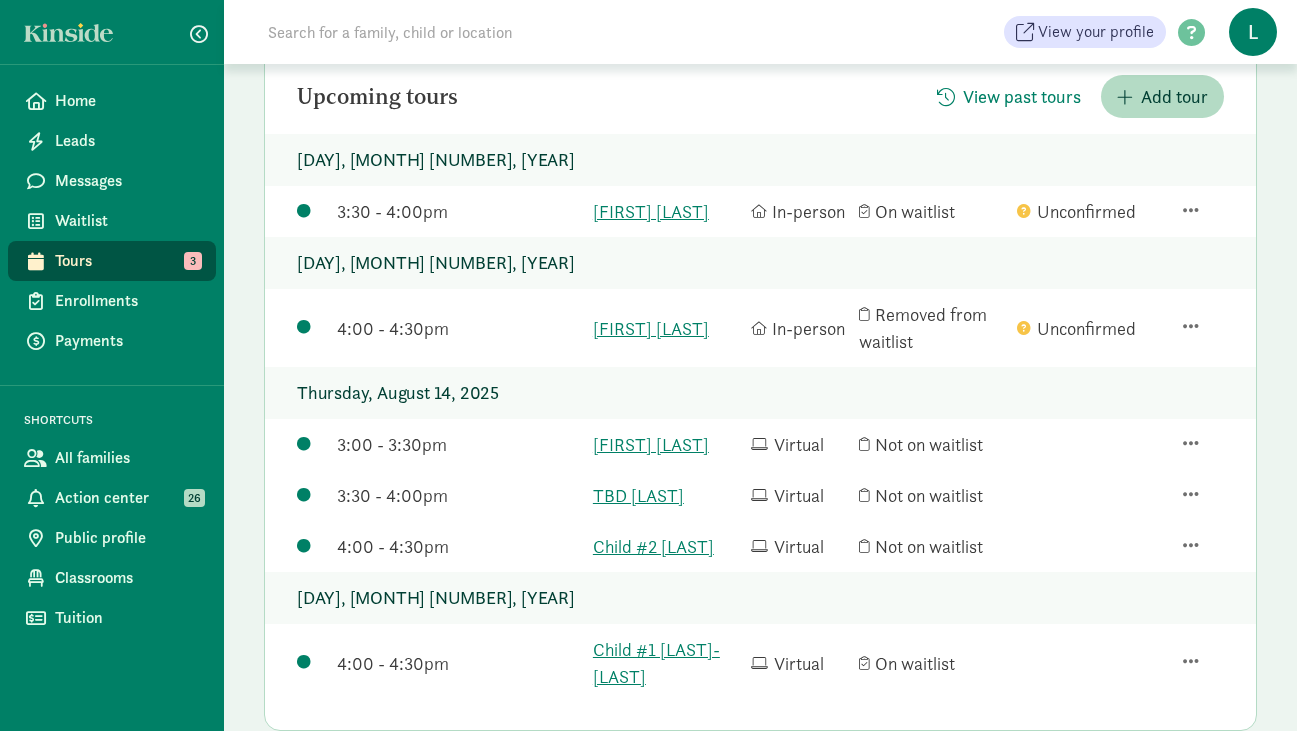 click 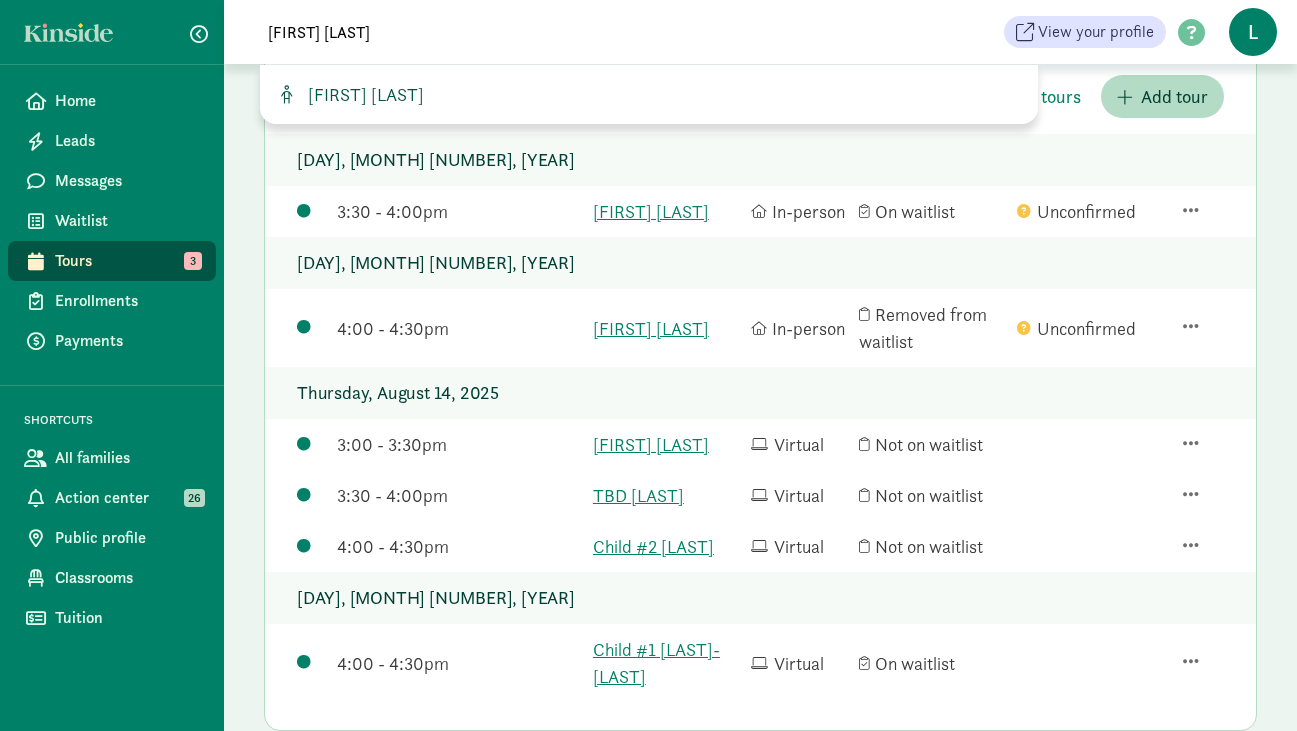 type on "[FIRST] [LAST]" 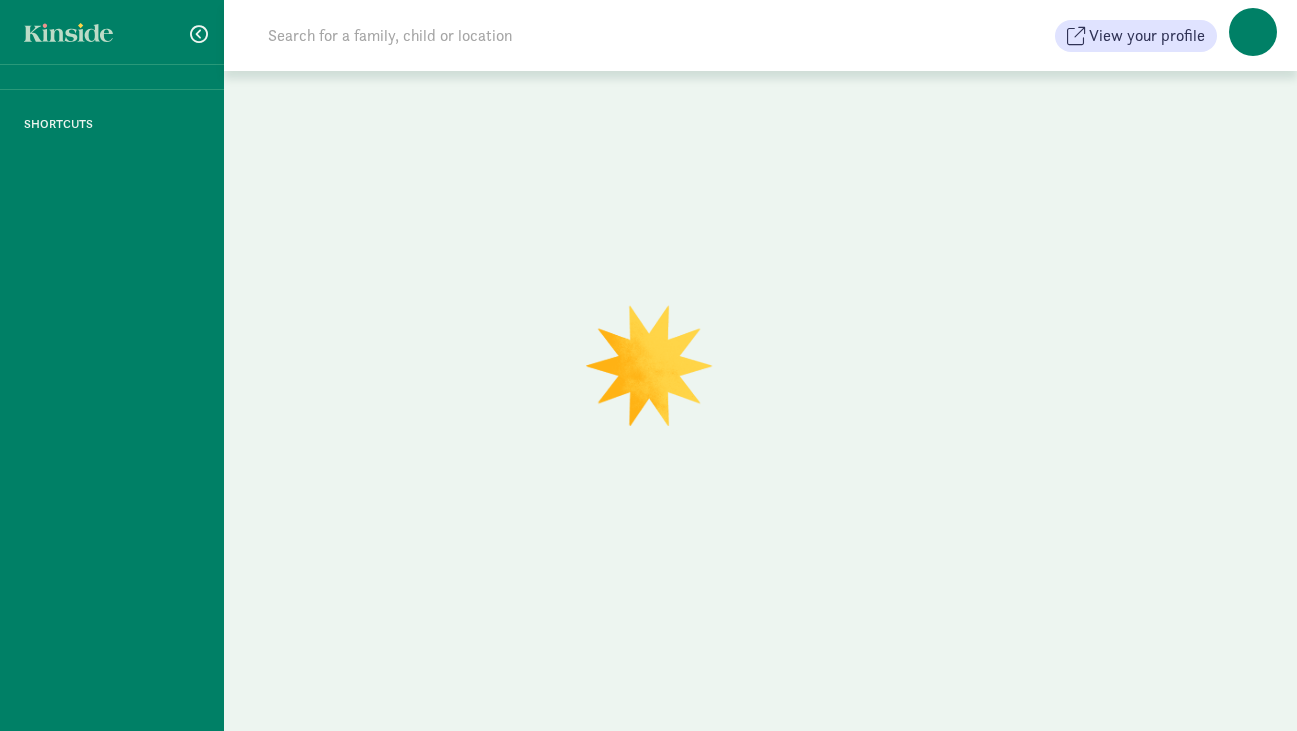 scroll, scrollTop: 0, scrollLeft: 0, axis: both 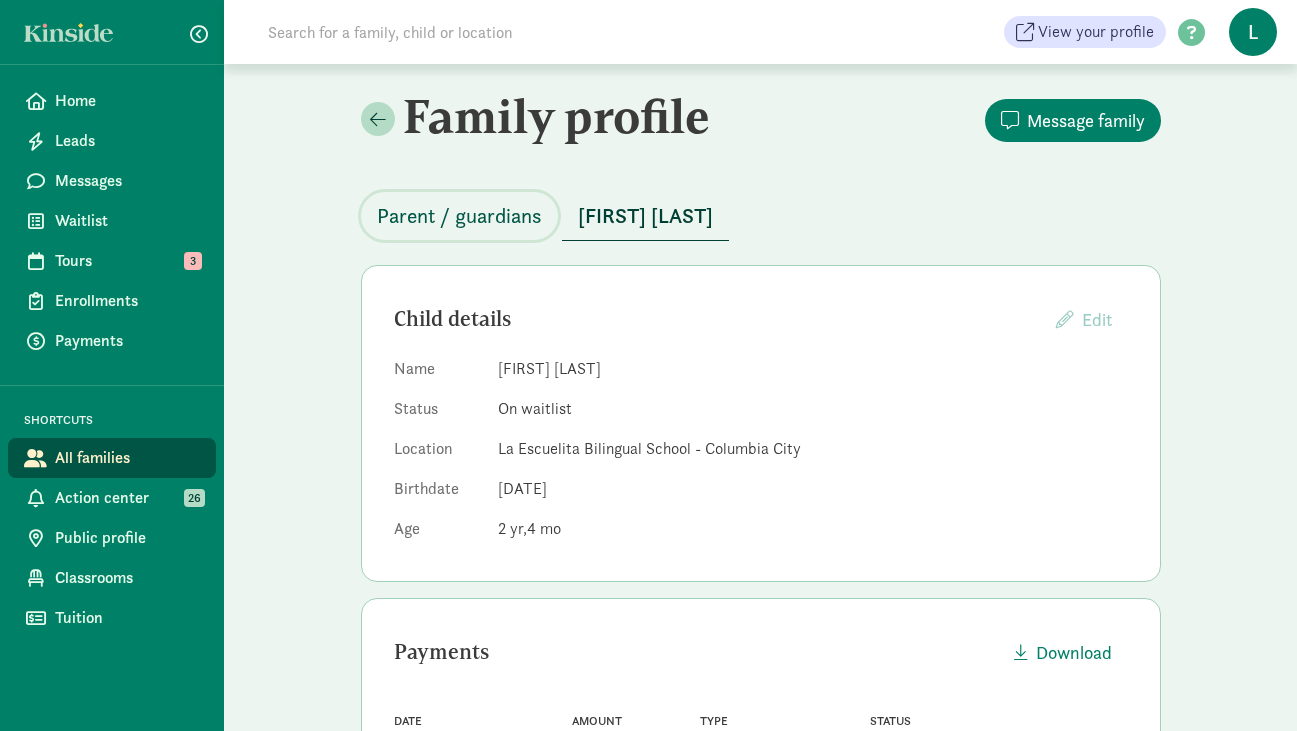 click on "Parent / guardians" at bounding box center (459, 216) 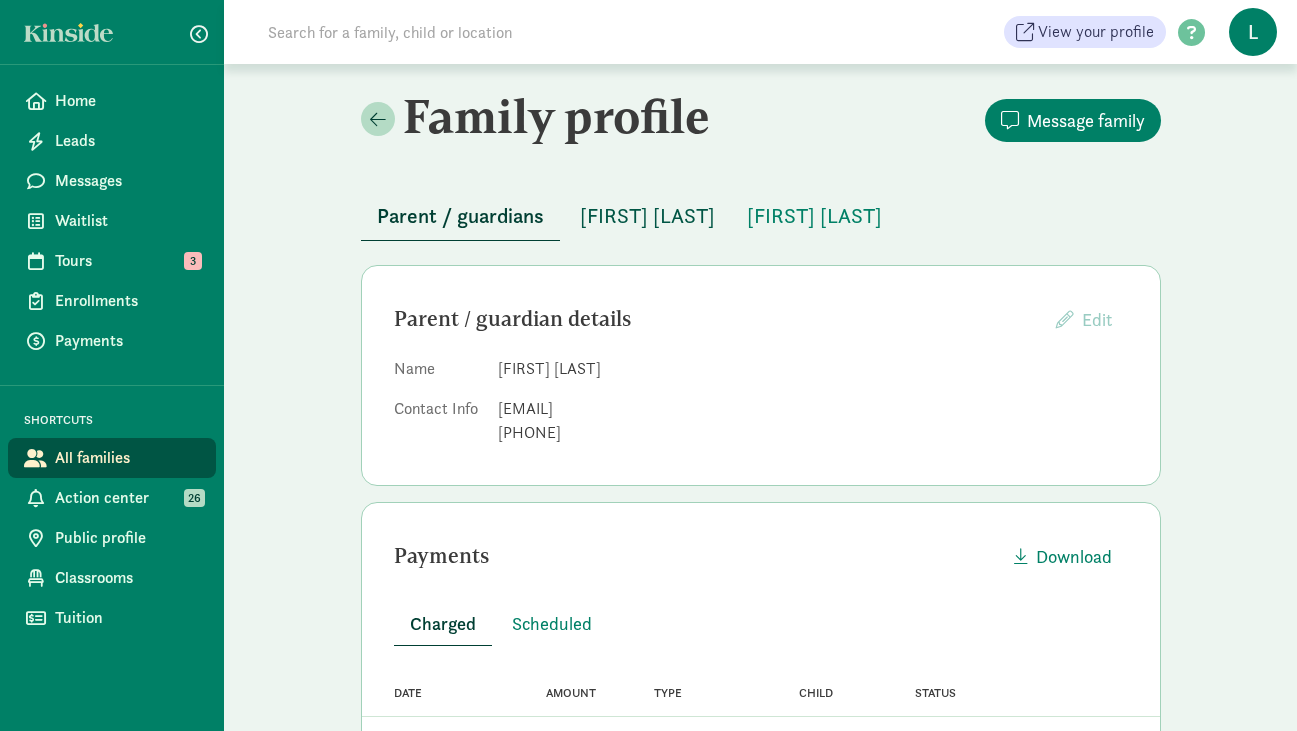 scroll, scrollTop: 85, scrollLeft: 0, axis: vertical 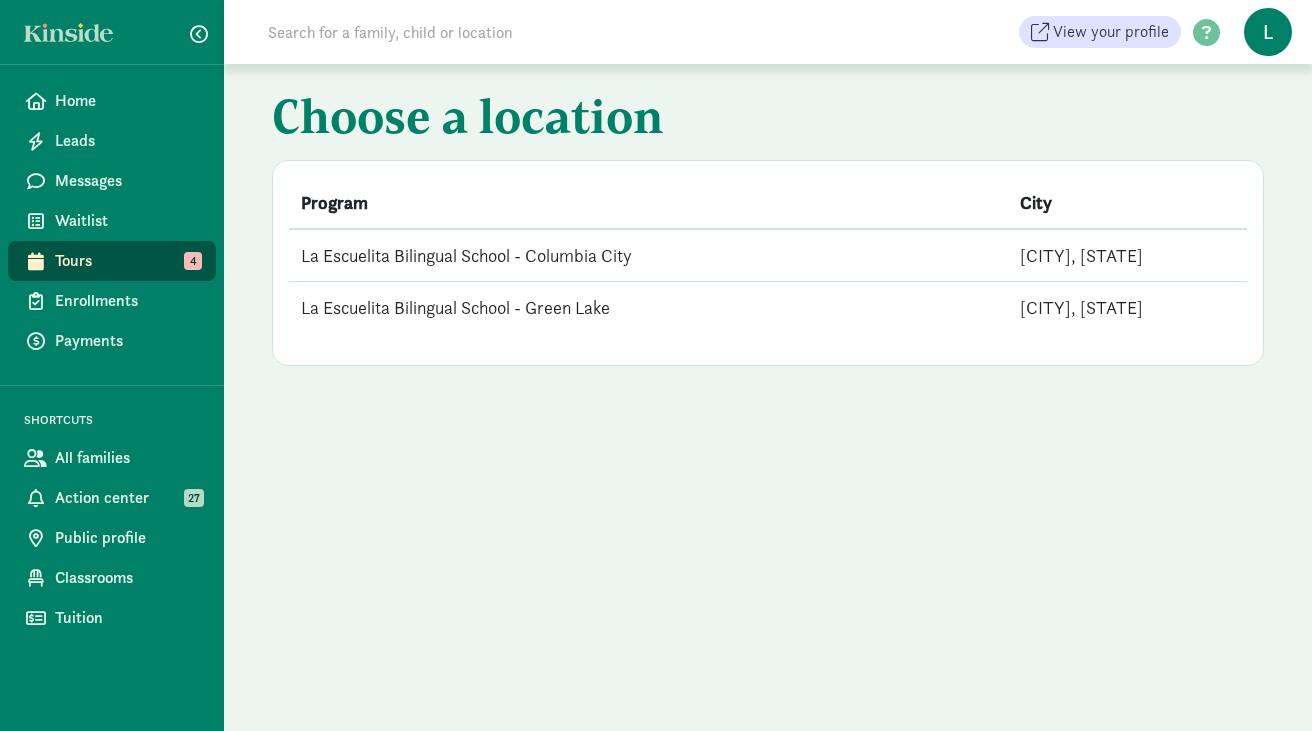 click on "La Escuelita Bilingual School - Columbia City" at bounding box center [648, 255] 